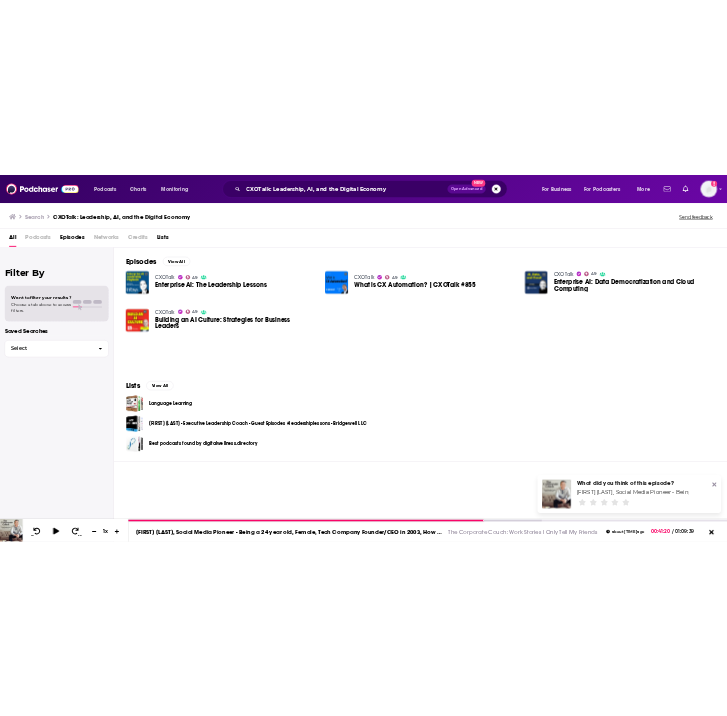 scroll, scrollTop: 0, scrollLeft: 0, axis: both 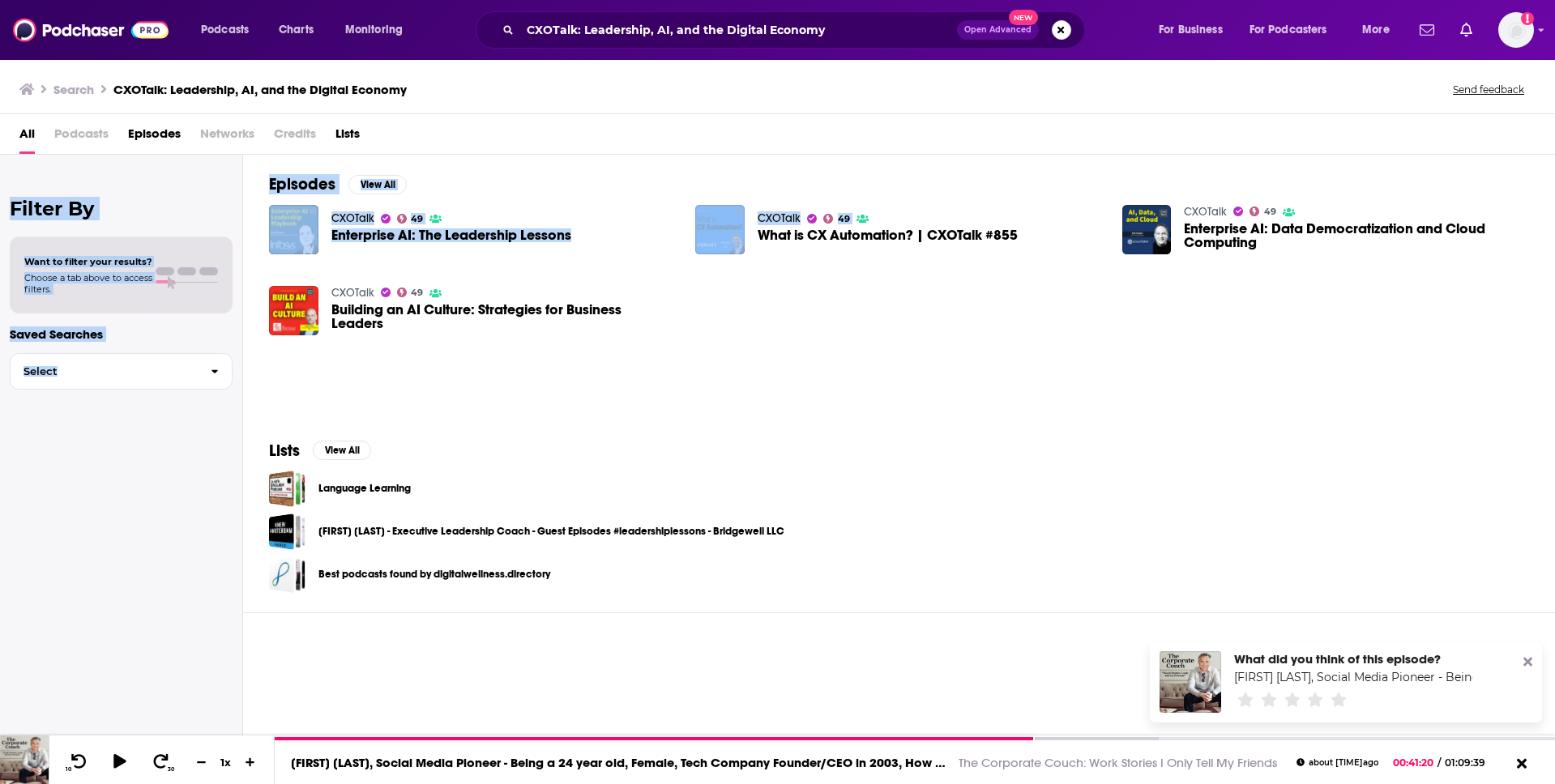 drag, startPoint x: 1548, startPoint y: 148, endPoint x: 946, endPoint y: 226, distance: 607.0321 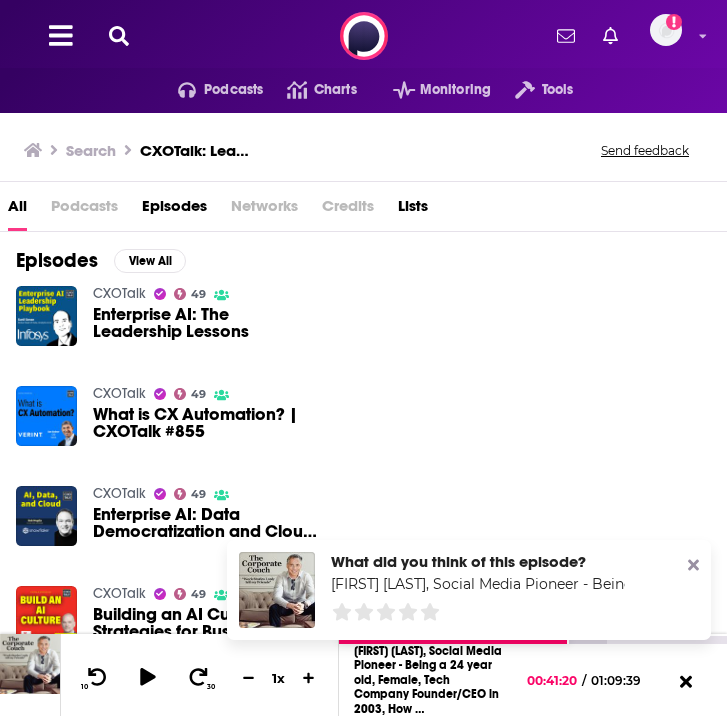 click 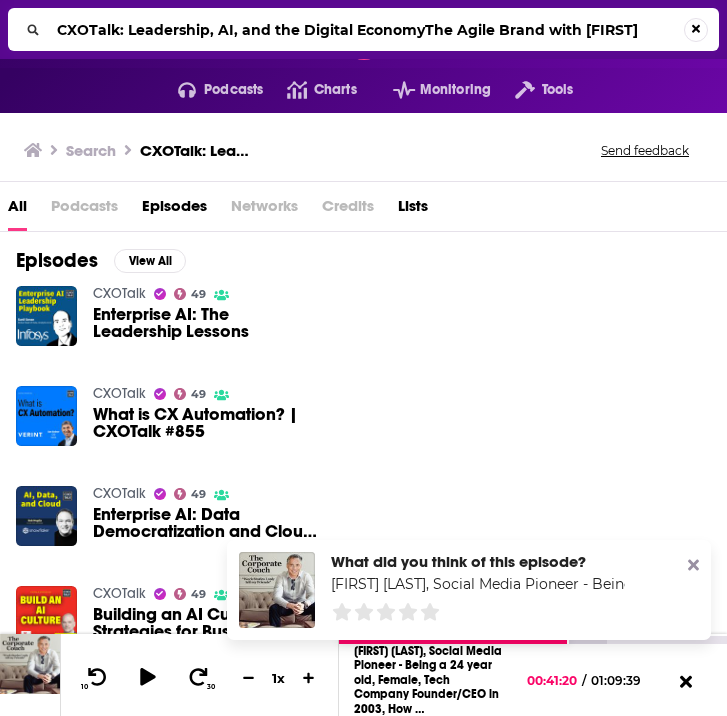 scroll, scrollTop: 0, scrollLeft: 16, axis: horizontal 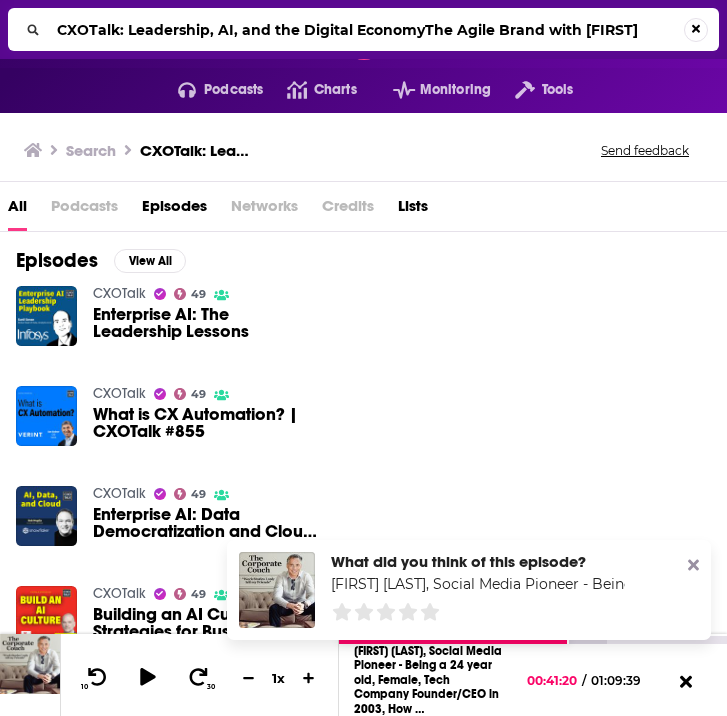 type on "CXOTalk: Leadership, AI, and the Digital EconomyThe Agile Brand with [FIRST]" 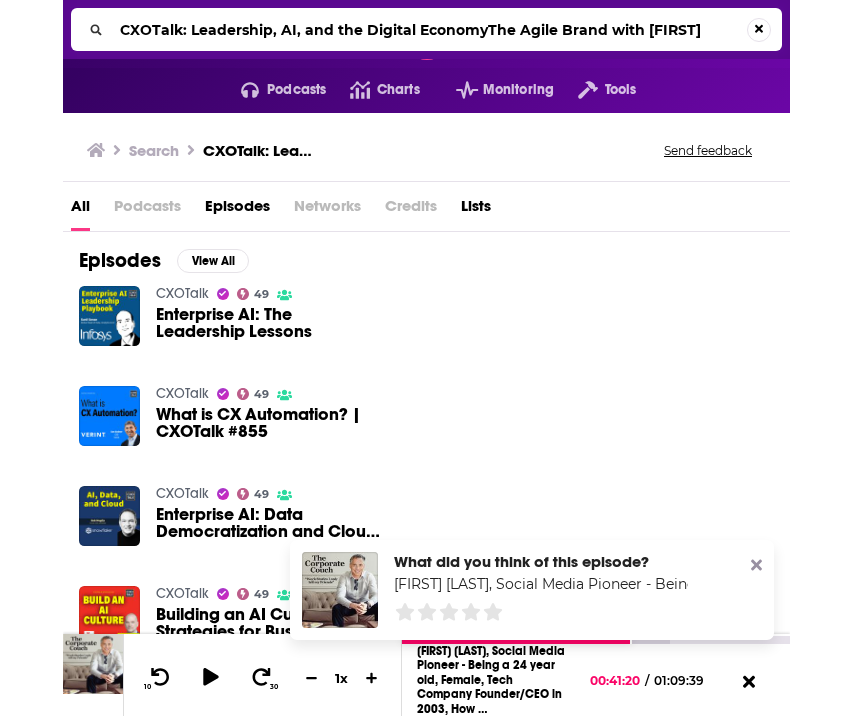 scroll, scrollTop: 0, scrollLeft: 0, axis: both 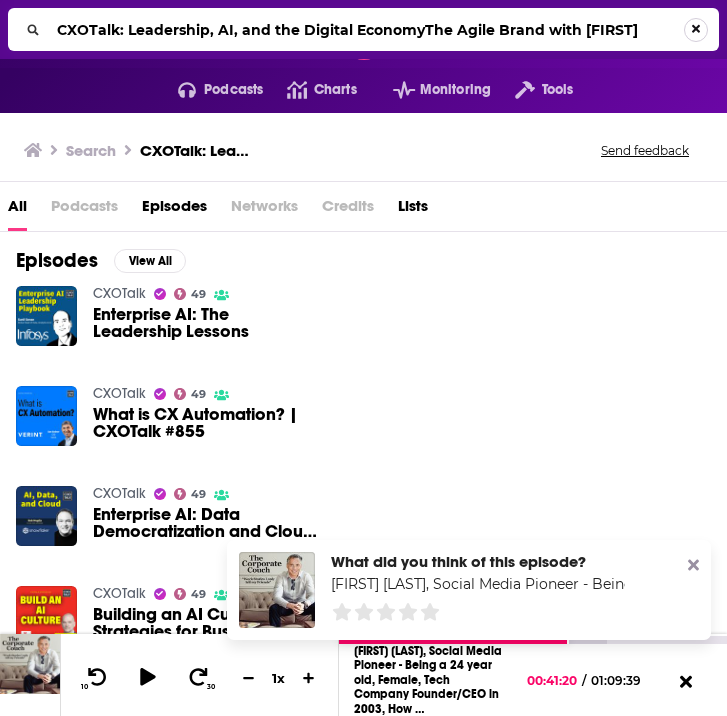 click at bounding box center [696, 30] 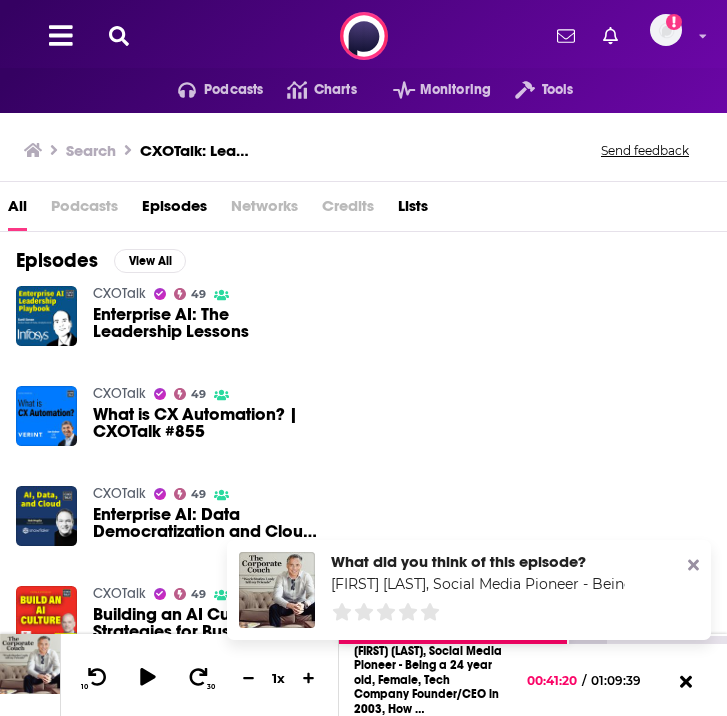 click 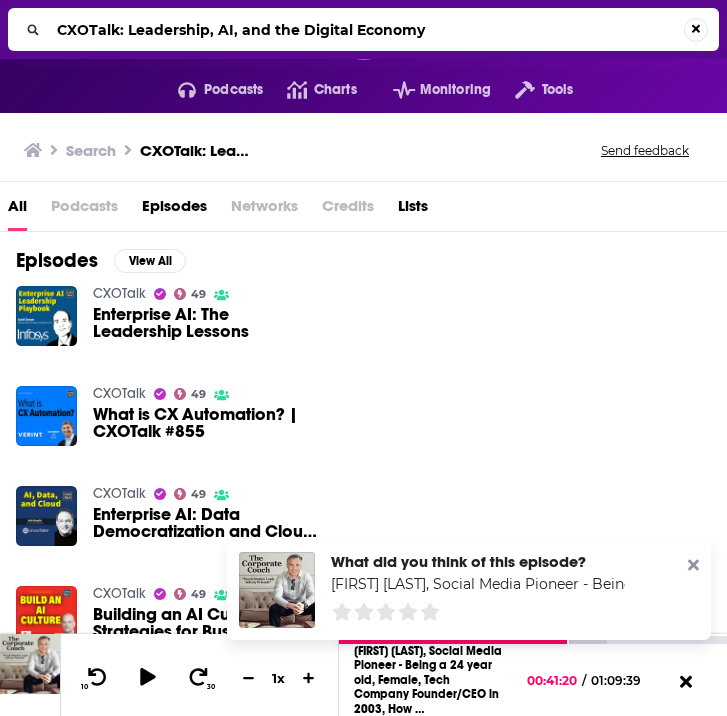drag, startPoint x: 445, startPoint y: 41, endPoint x: 70, endPoint y: 34, distance: 375.06534 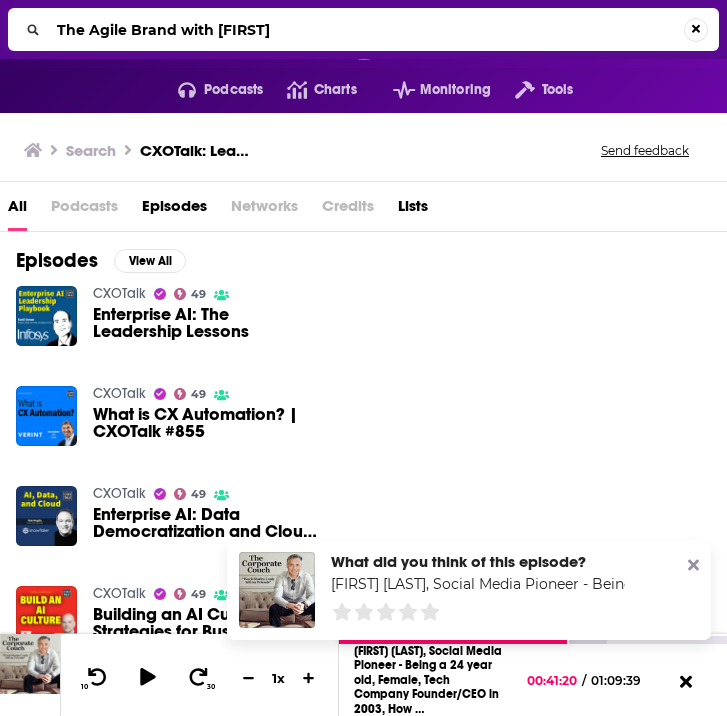 type on "The Agile Brand with [FIRST]" 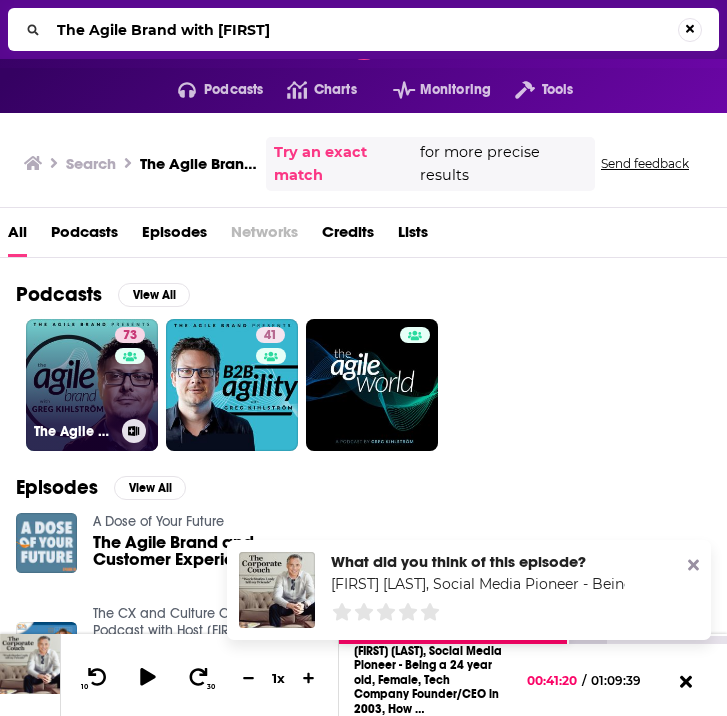 click on "73 The Agile Brand with Greg Kihlström®: Expert Mode Marketing Technology, AI, & CX" at bounding box center [92, 385] 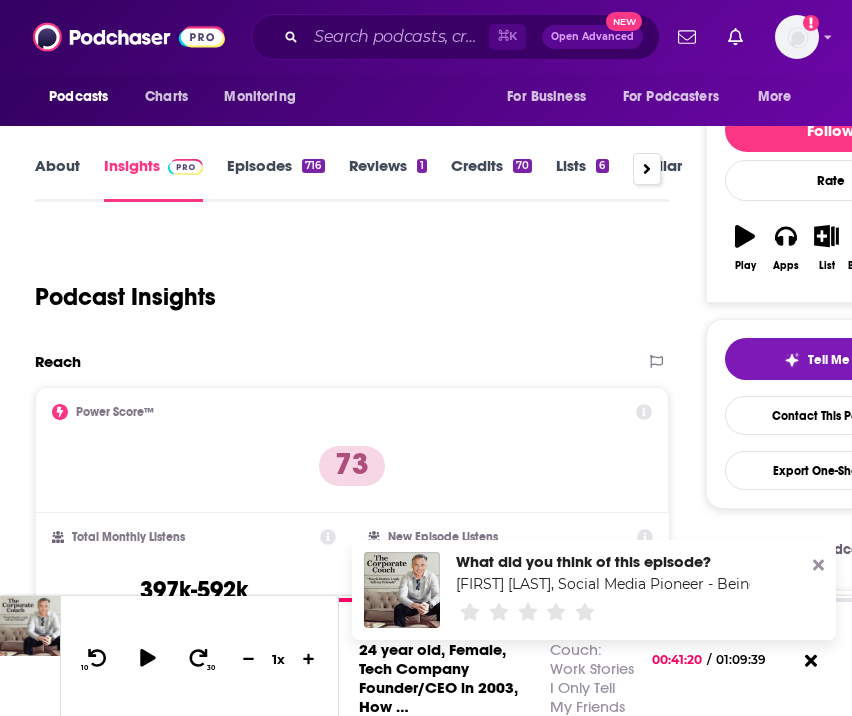 scroll, scrollTop: 172, scrollLeft: 0, axis: vertical 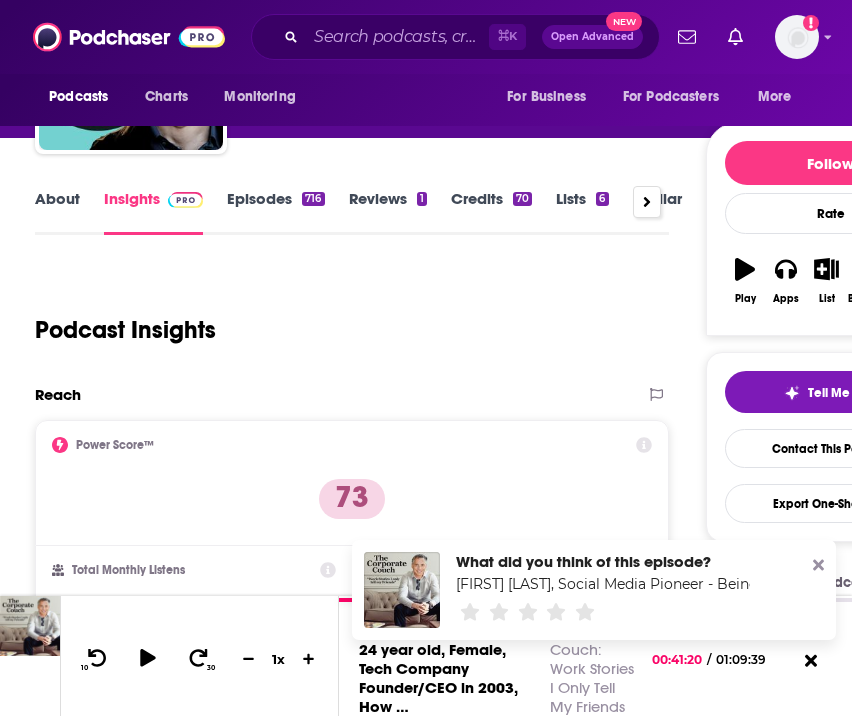 click on "About" at bounding box center [57, 212] 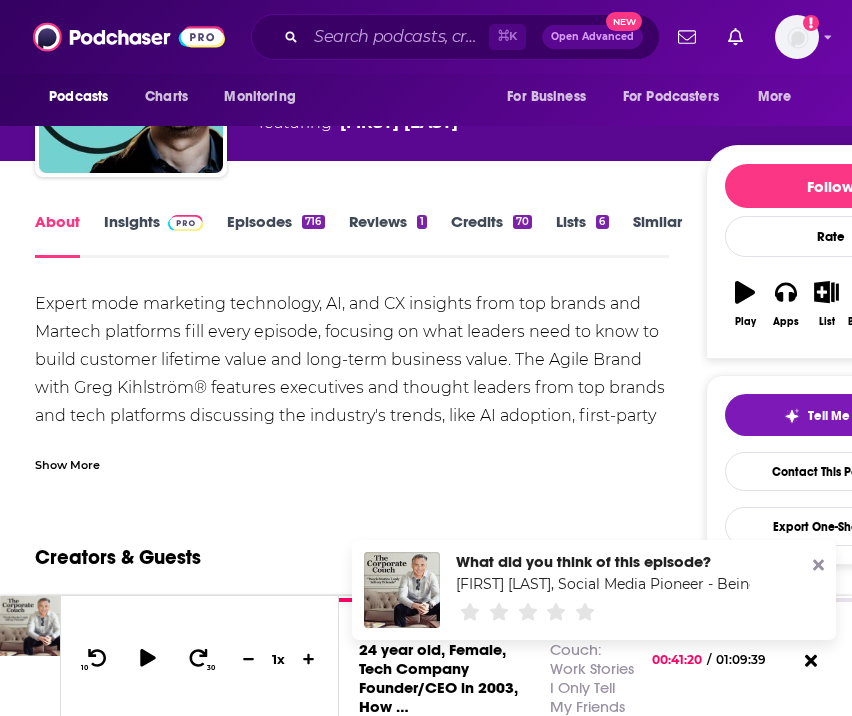 scroll, scrollTop: 150, scrollLeft: 0, axis: vertical 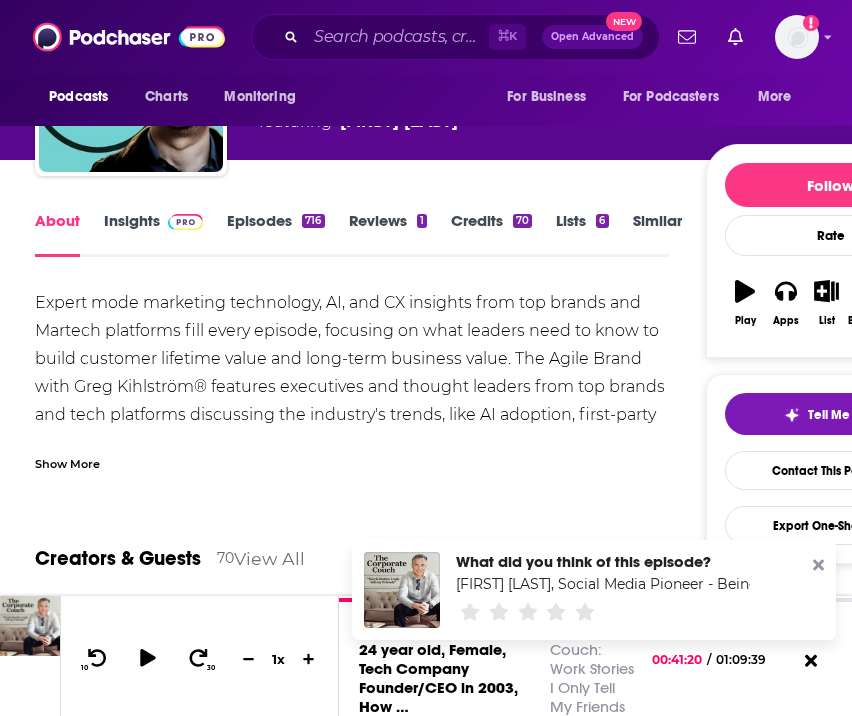 click on "Show More" at bounding box center (67, 462) 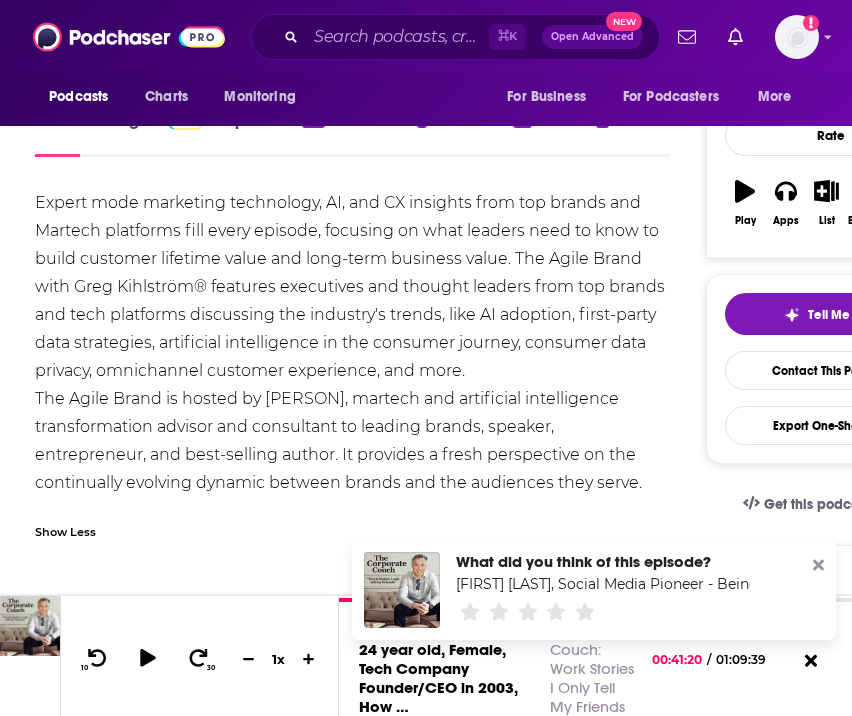 scroll, scrollTop: 252, scrollLeft: 0, axis: vertical 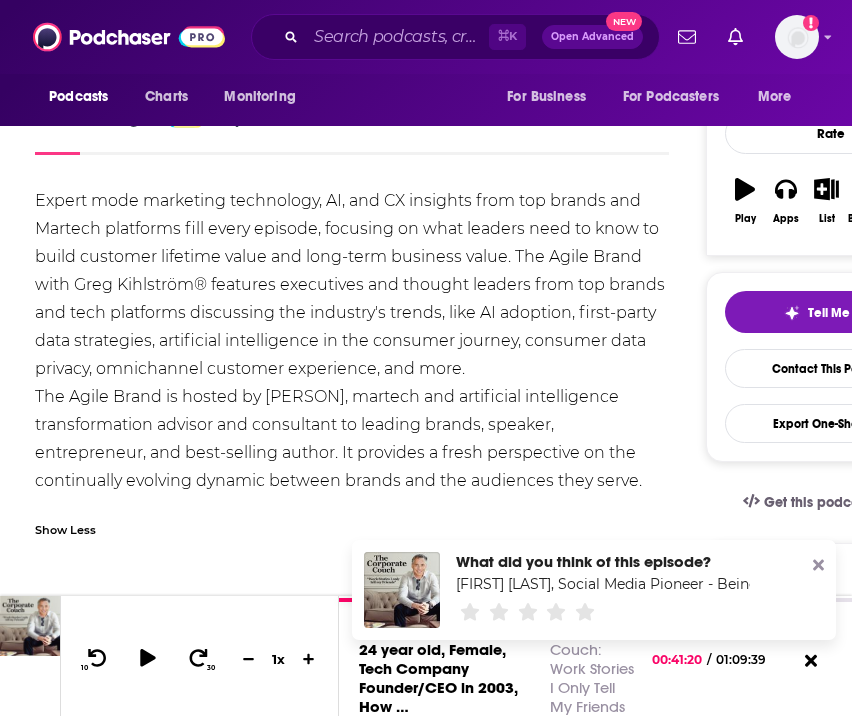drag, startPoint x: 576, startPoint y: 488, endPoint x: 0, endPoint y: 207, distance: 640.8877 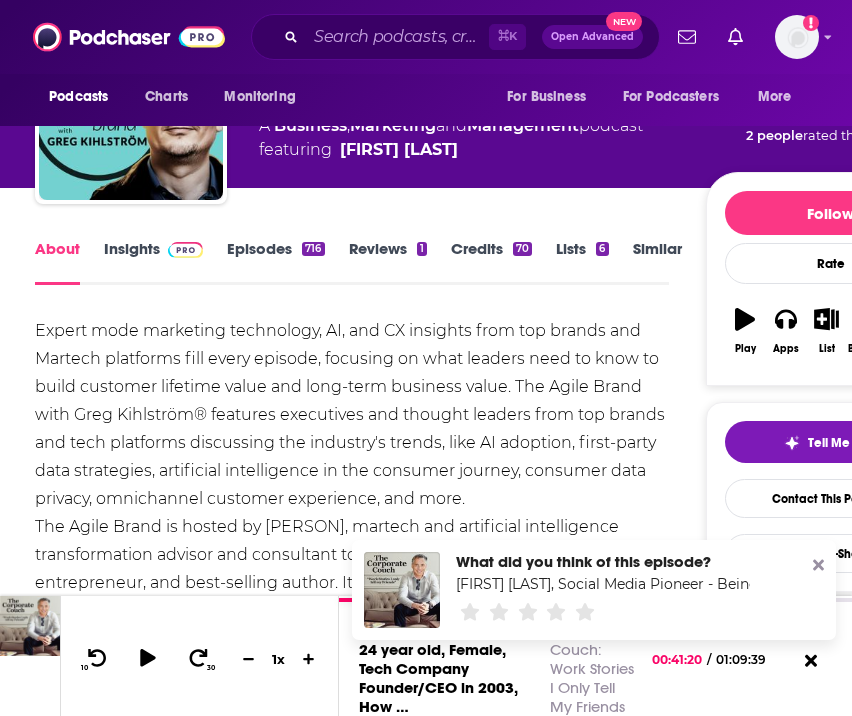 scroll, scrollTop: 0, scrollLeft: 0, axis: both 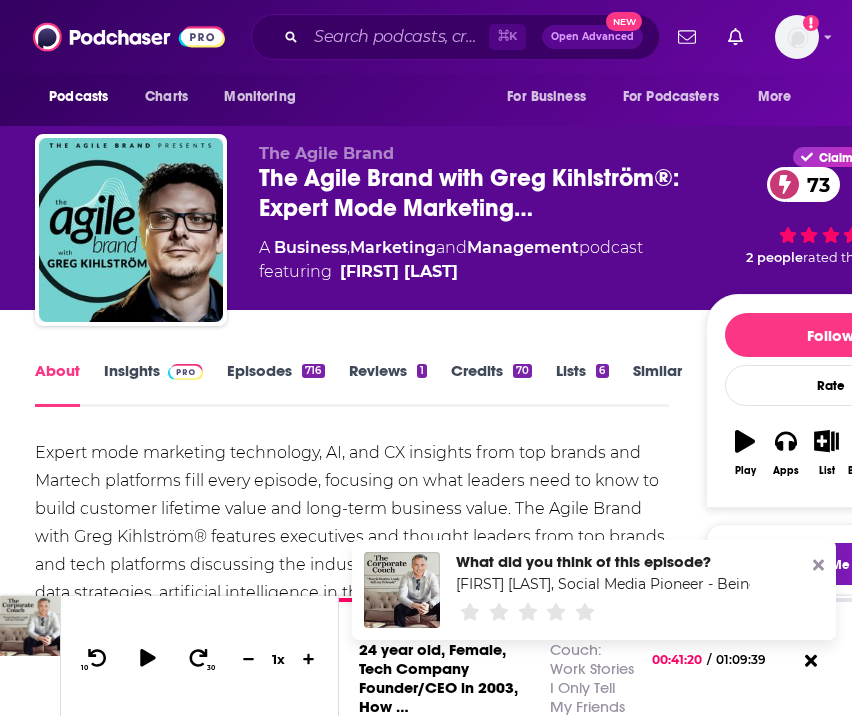 click on "Episodes 716" at bounding box center [275, 384] 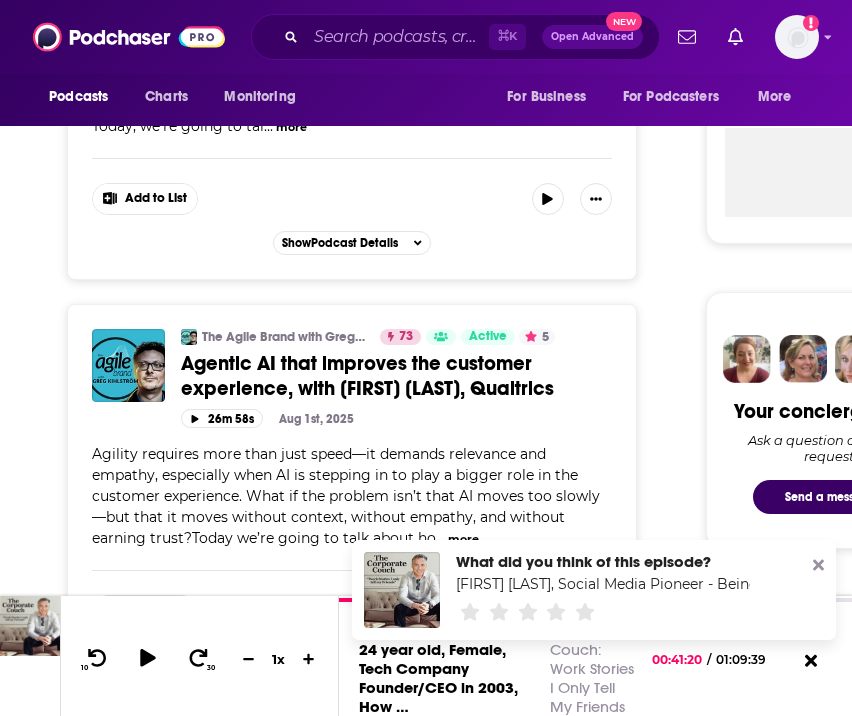 scroll, scrollTop: 813, scrollLeft: 0, axis: vertical 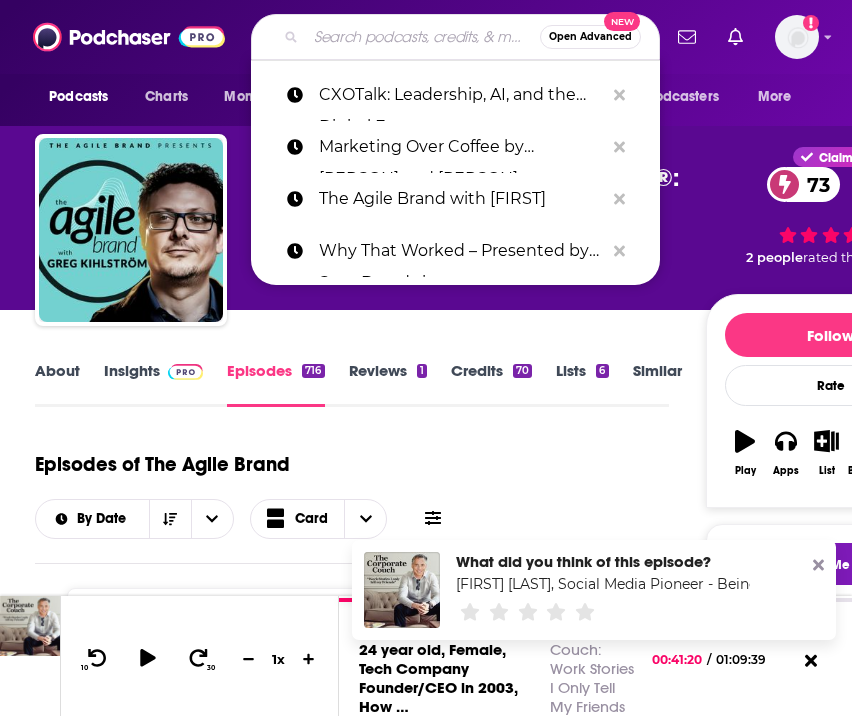 click at bounding box center [423, 37] 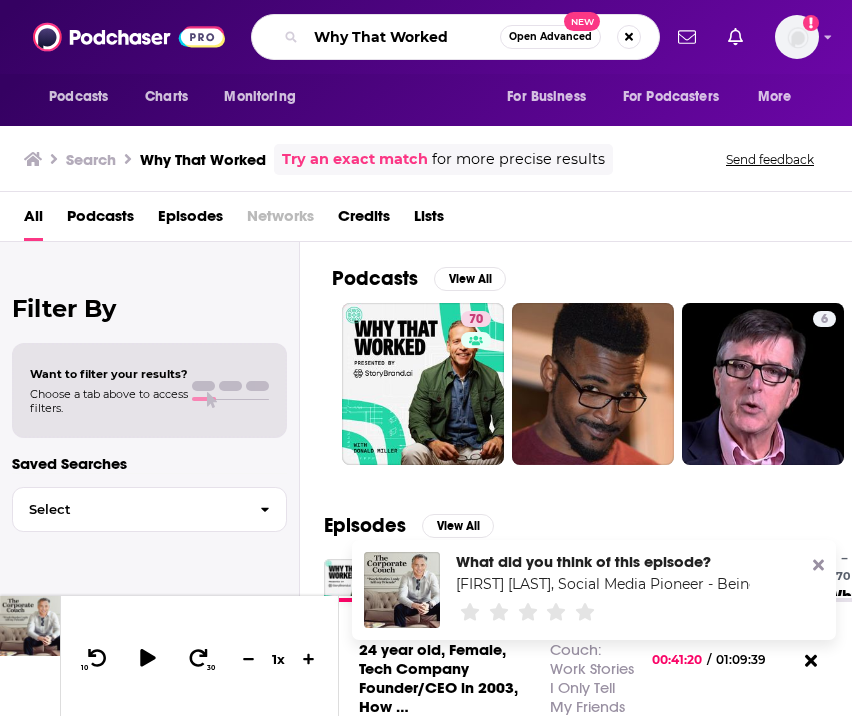 click on "Why That Worked" at bounding box center [403, 37] 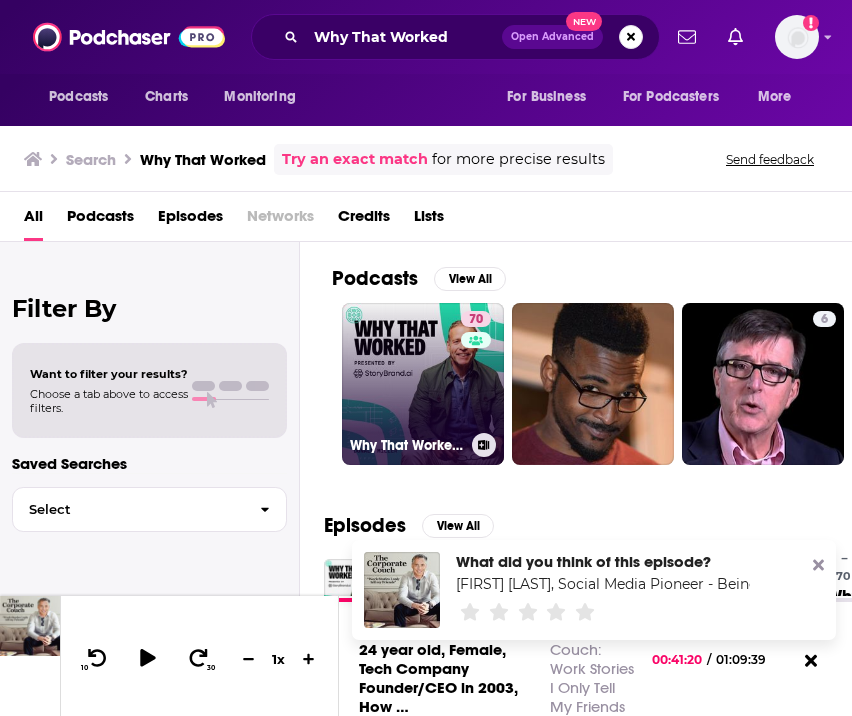 click on "70 Why That Worked – Presented by StoryBrand.ai" at bounding box center [423, 384] 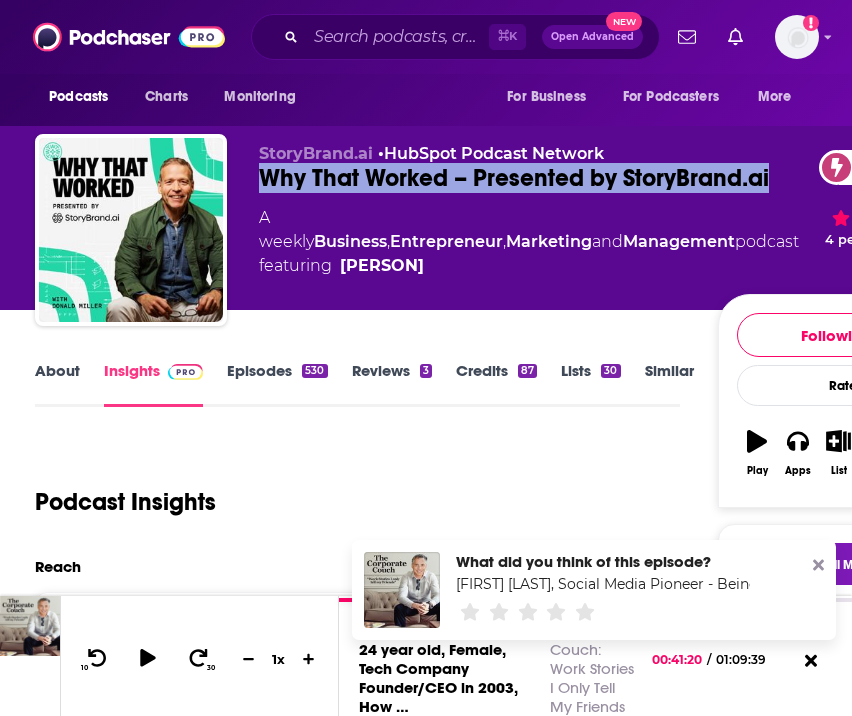 drag, startPoint x: 468, startPoint y: 213, endPoint x: 259, endPoint y: 166, distance: 214.21951 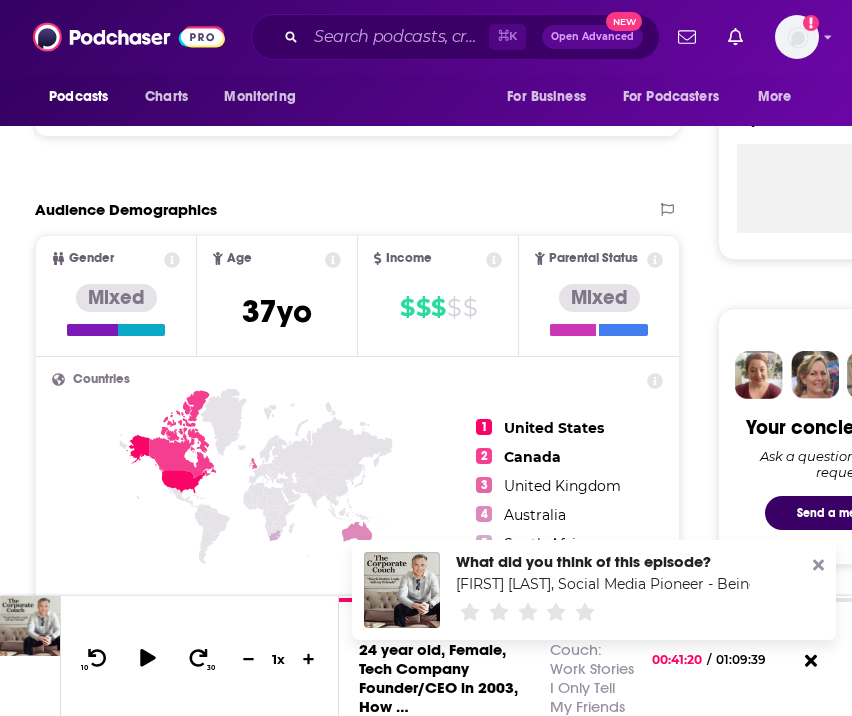 scroll, scrollTop: 0, scrollLeft: 0, axis: both 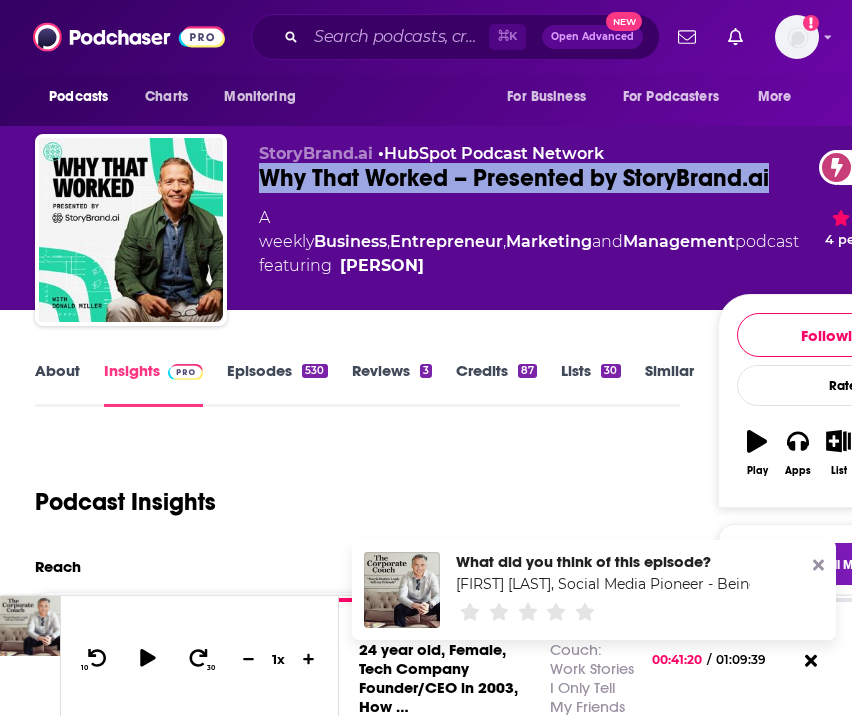 click on "Episodes 530" at bounding box center [277, 384] 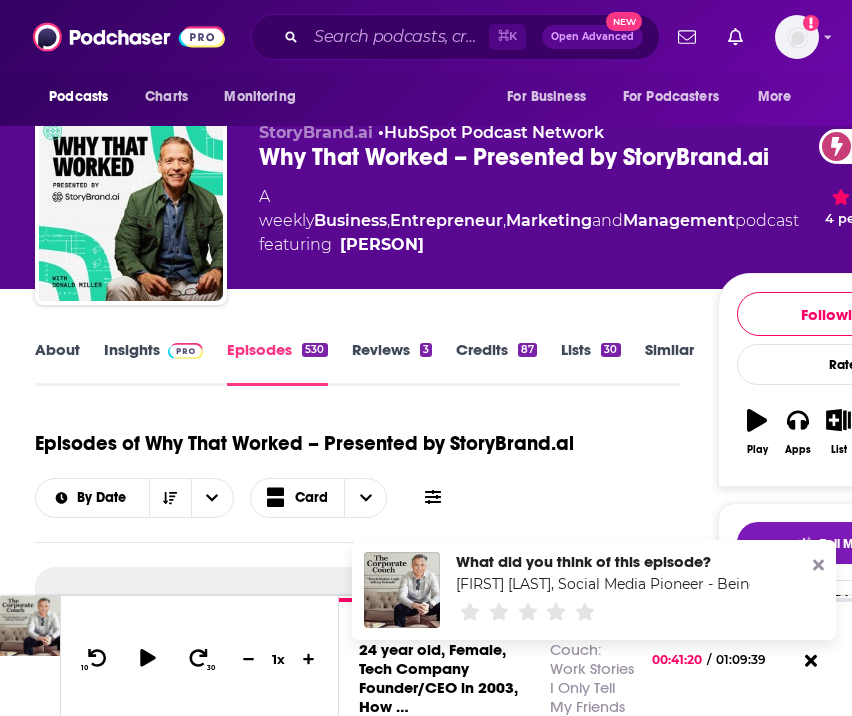 scroll, scrollTop: 20, scrollLeft: 0, axis: vertical 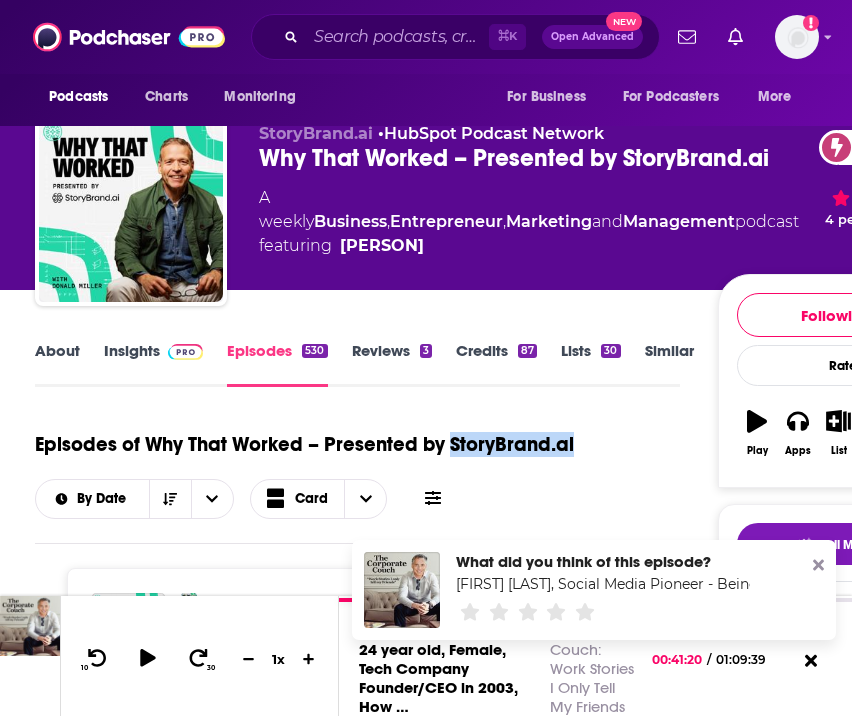 drag, startPoint x: 596, startPoint y: 450, endPoint x: 451, endPoint y: 444, distance: 145.12408 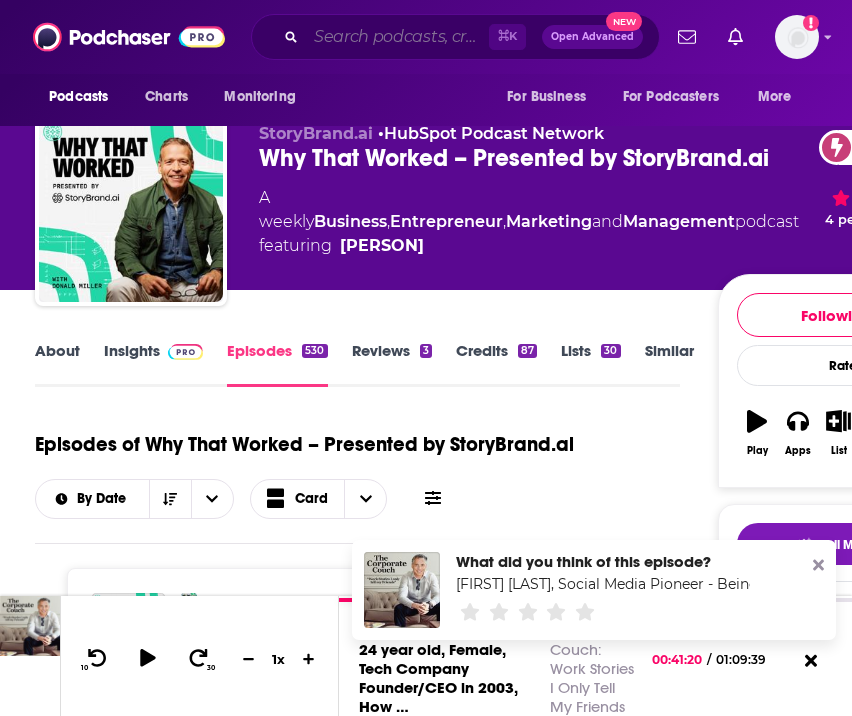 click at bounding box center [397, 37] 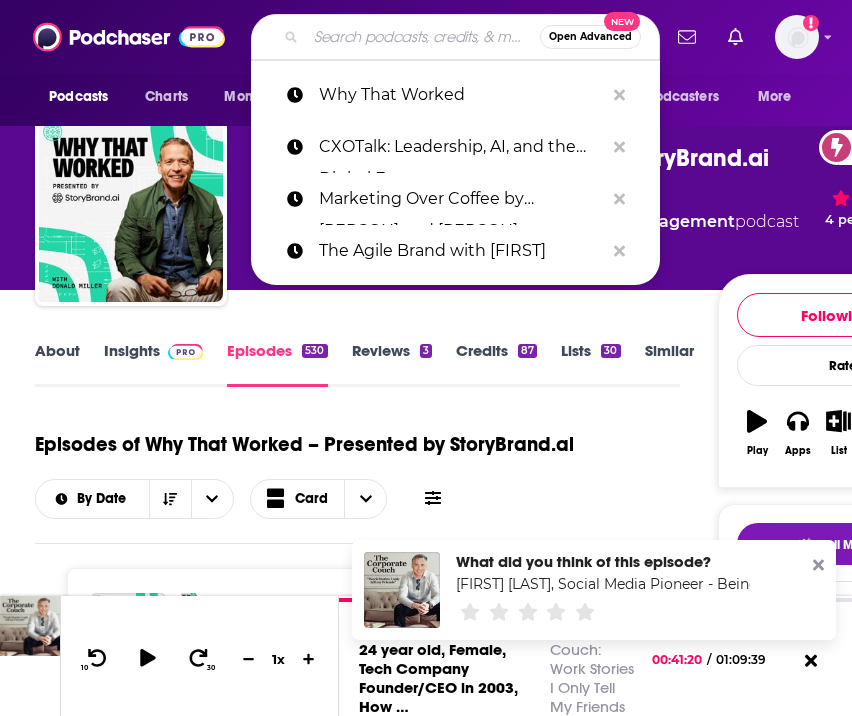 paste on "Marketing Vanguard" 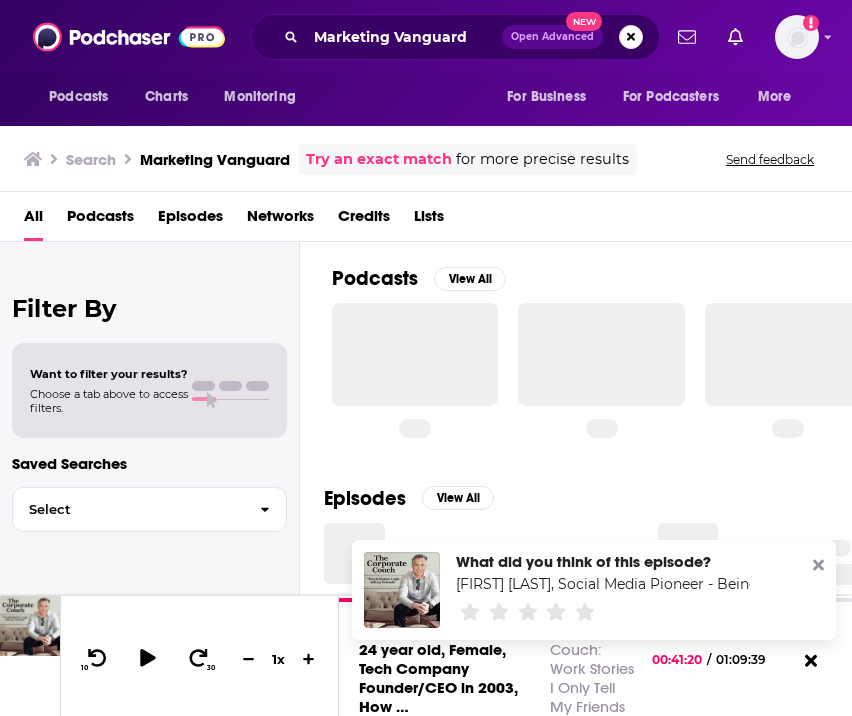 scroll, scrollTop: 0, scrollLeft: 0, axis: both 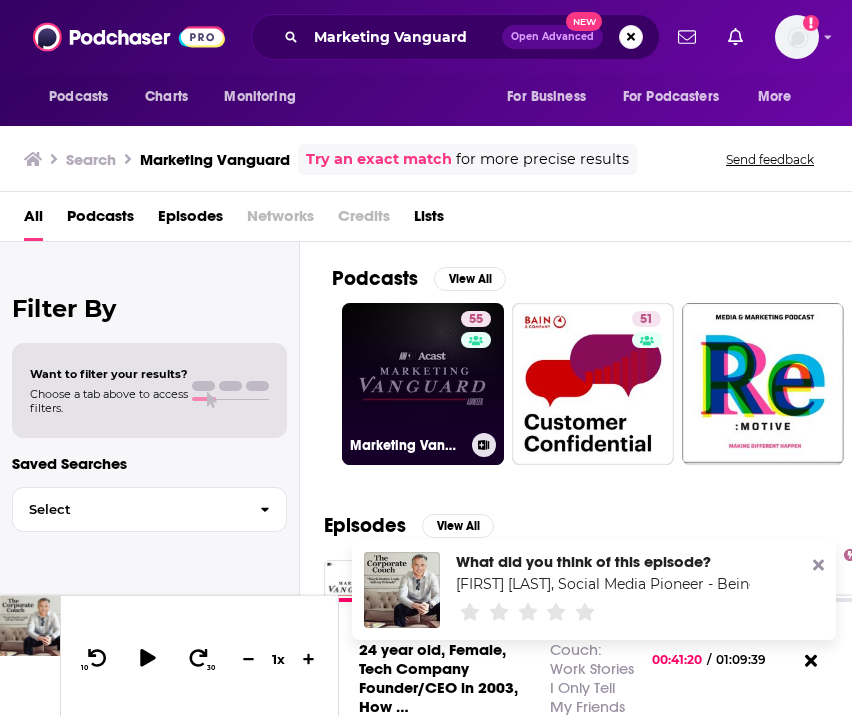 click on "[NUMBER] Marketing Vanguard" at bounding box center (423, 384) 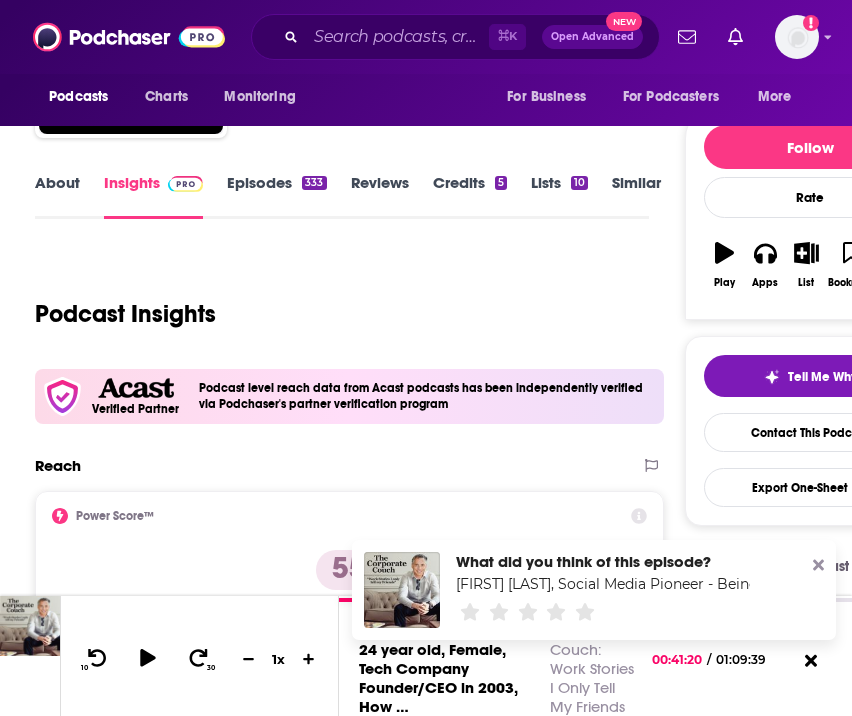 scroll, scrollTop: 0, scrollLeft: 0, axis: both 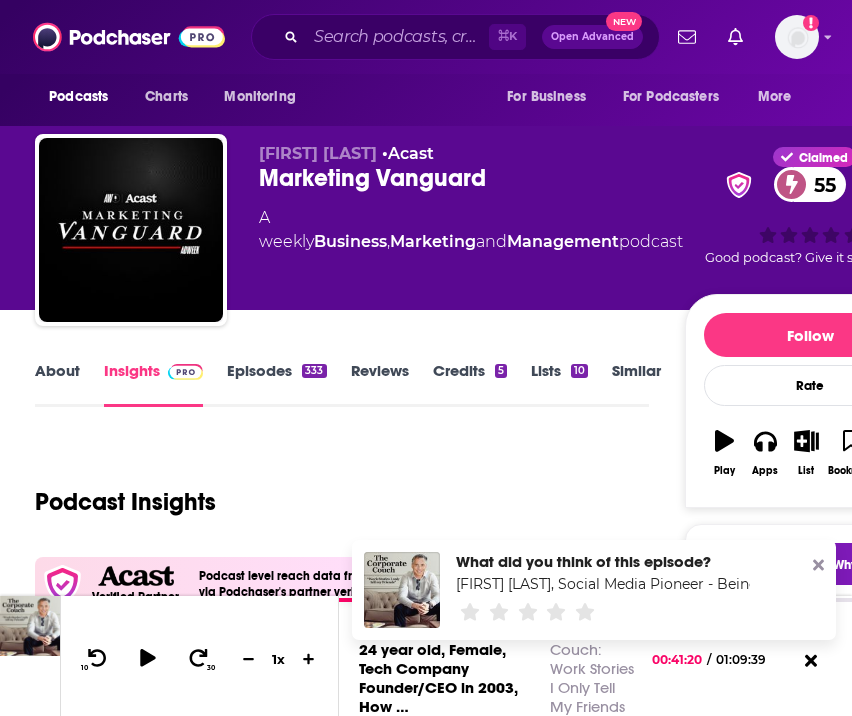click on "About" at bounding box center [57, 384] 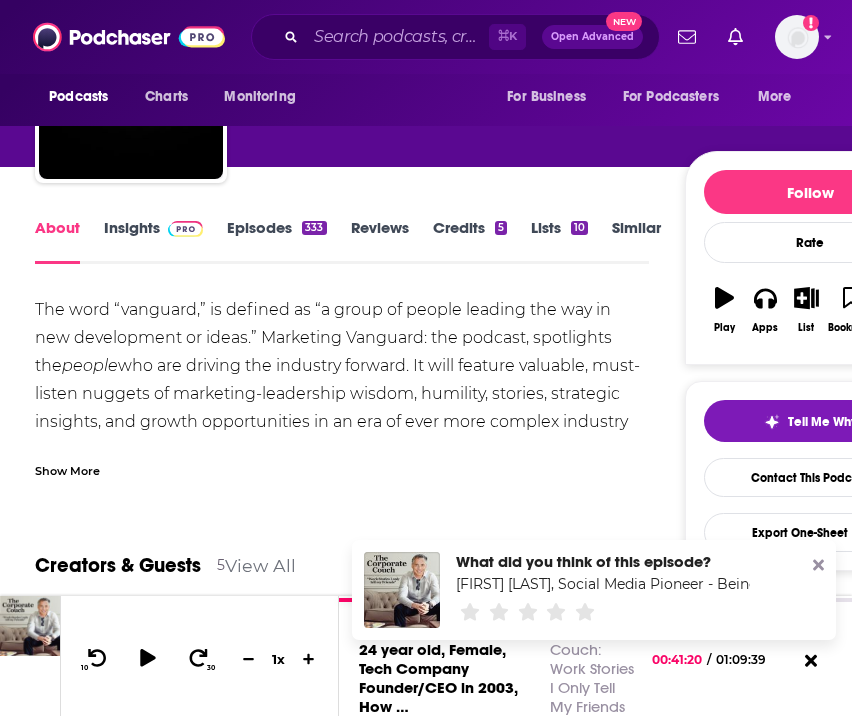 scroll, scrollTop: 148, scrollLeft: 0, axis: vertical 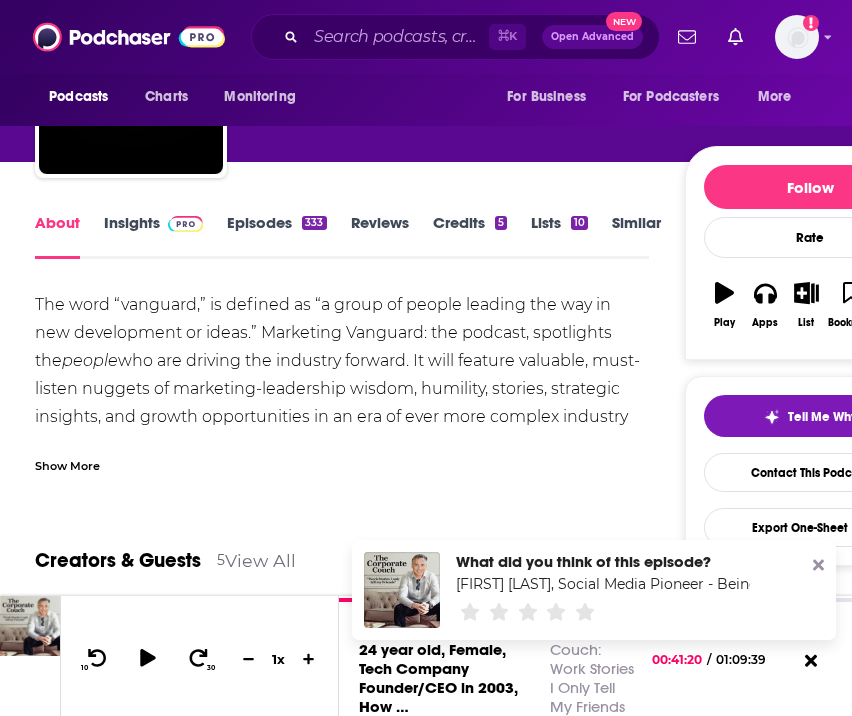 click on "Show More" at bounding box center [67, 464] 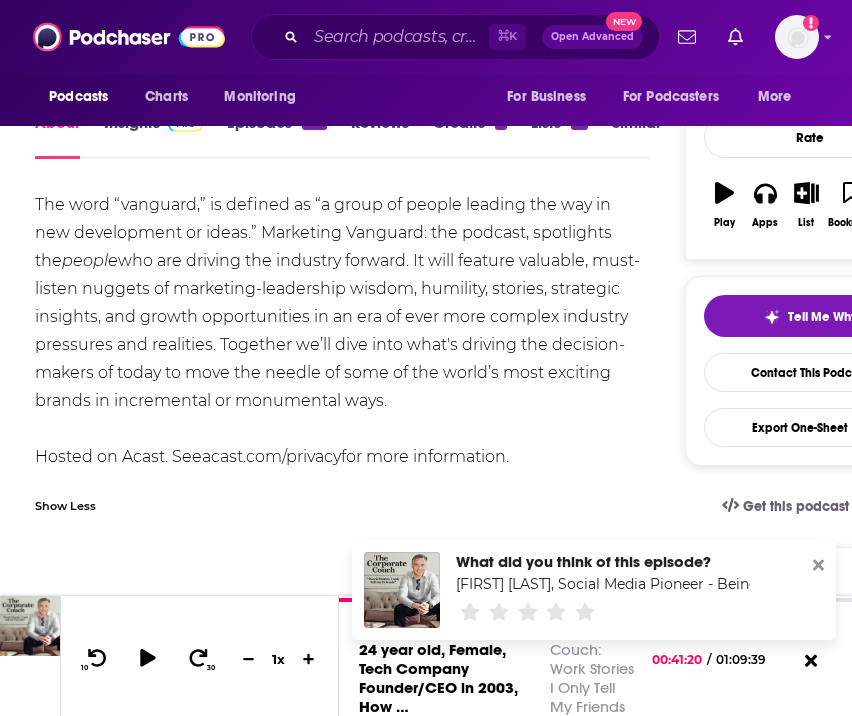 scroll, scrollTop: 235, scrollLeft: 0, axis: vertical 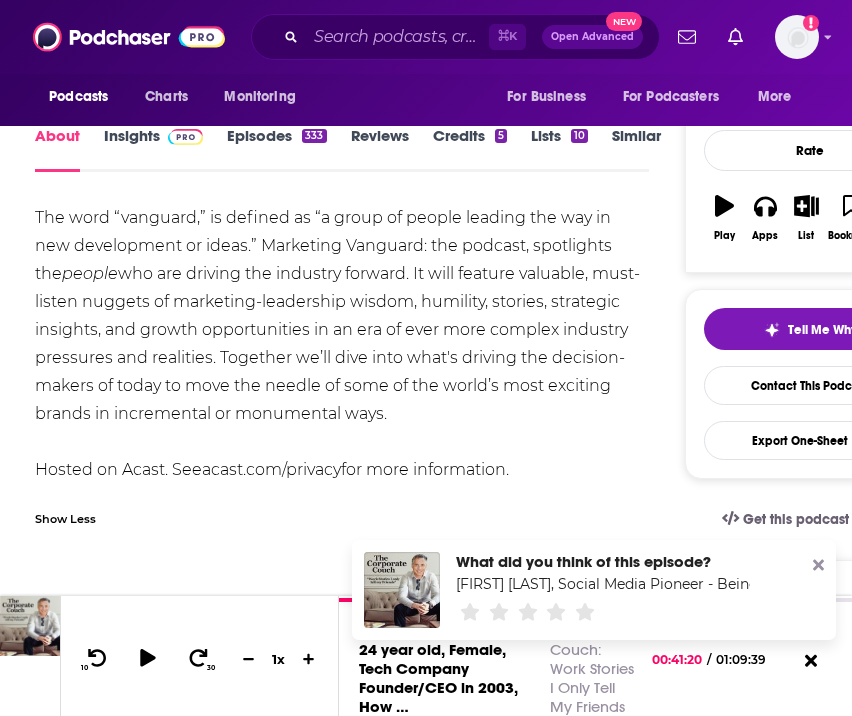 drag, startPoint x: 409, startPoint y: 416, endPoint x: 22, endPoint y: 201, distance: 442.7121 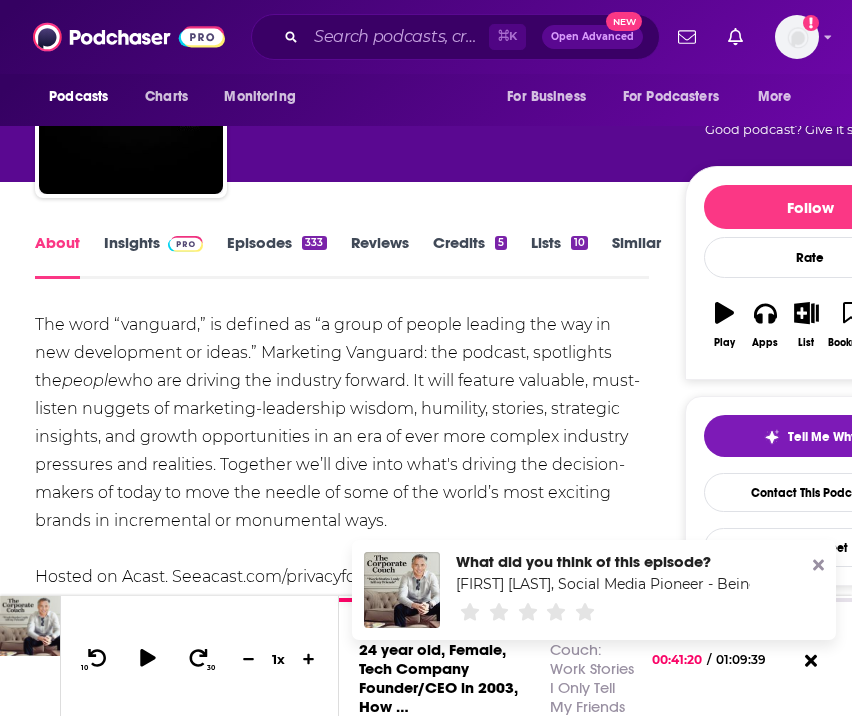scroll, scrollTop: 129, scrollLeft: 0, axis: vertical 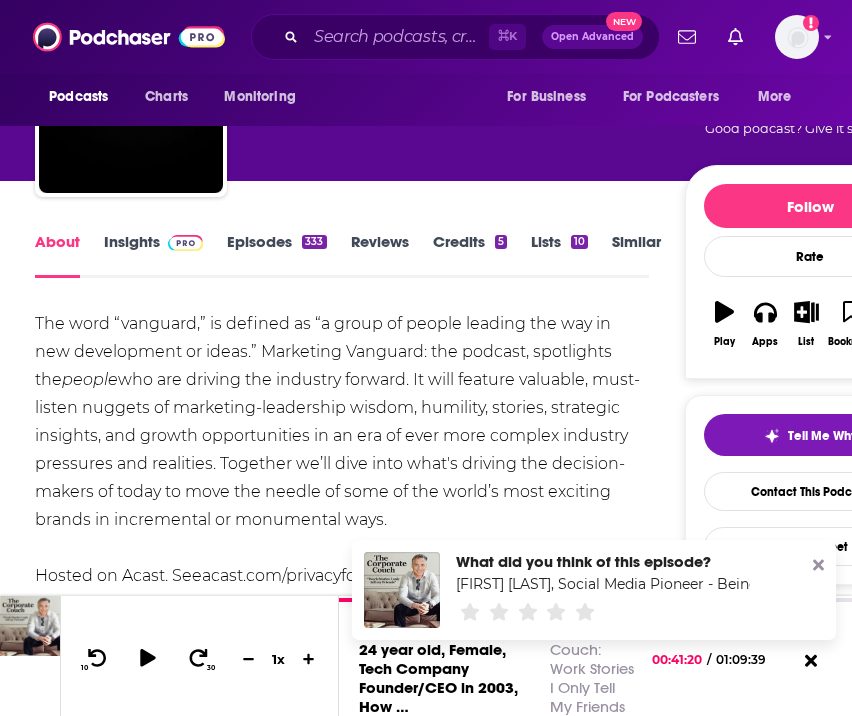 click on "Episodes 333" at bounding box center [276, 255] 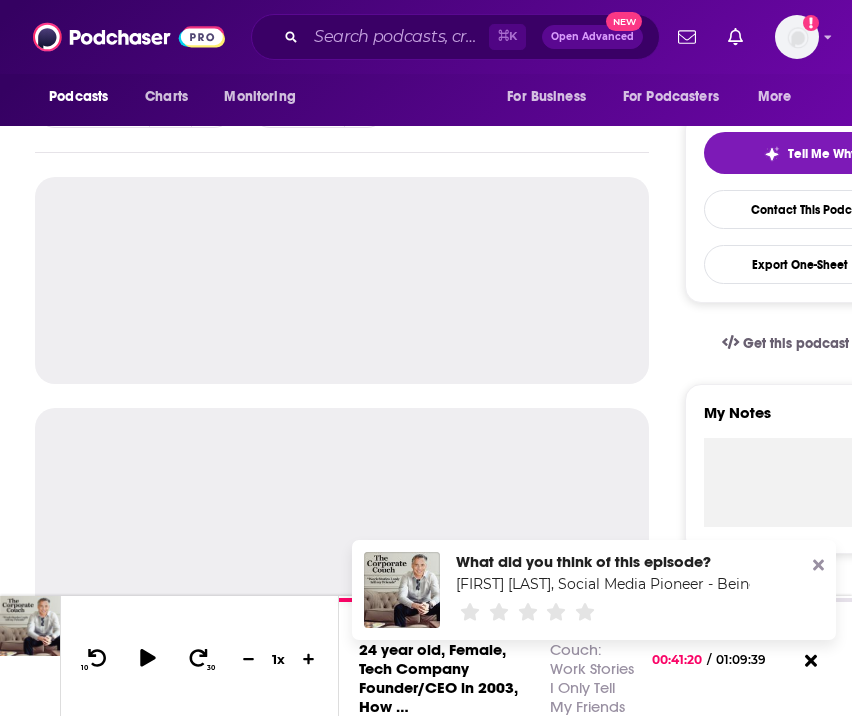 scroll, scrollTop: 396, scrollLeft: 0, axis: vertical 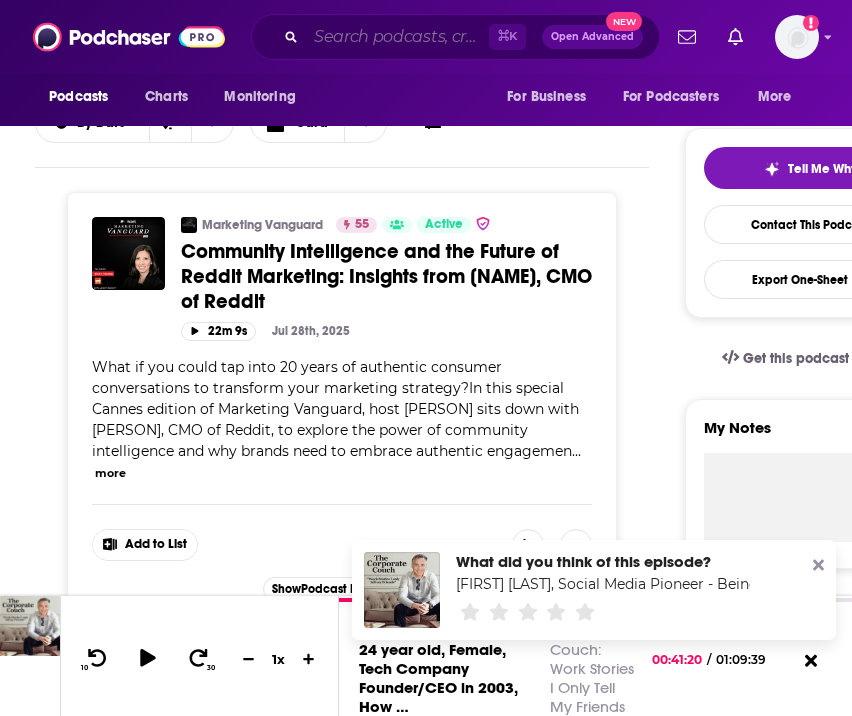 click at bounding box center (397, 37) 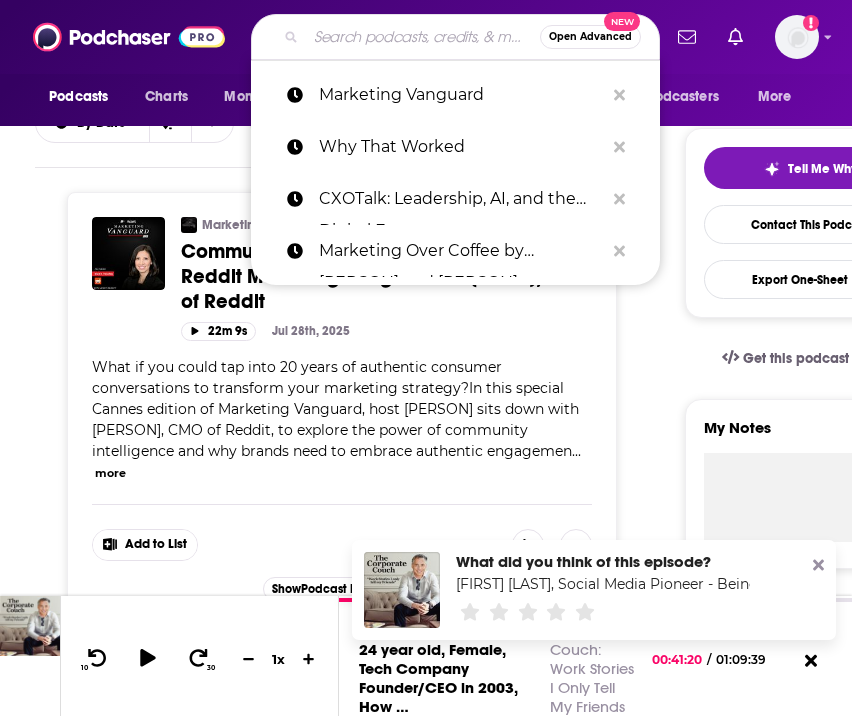 paste on "Humans of Martech" 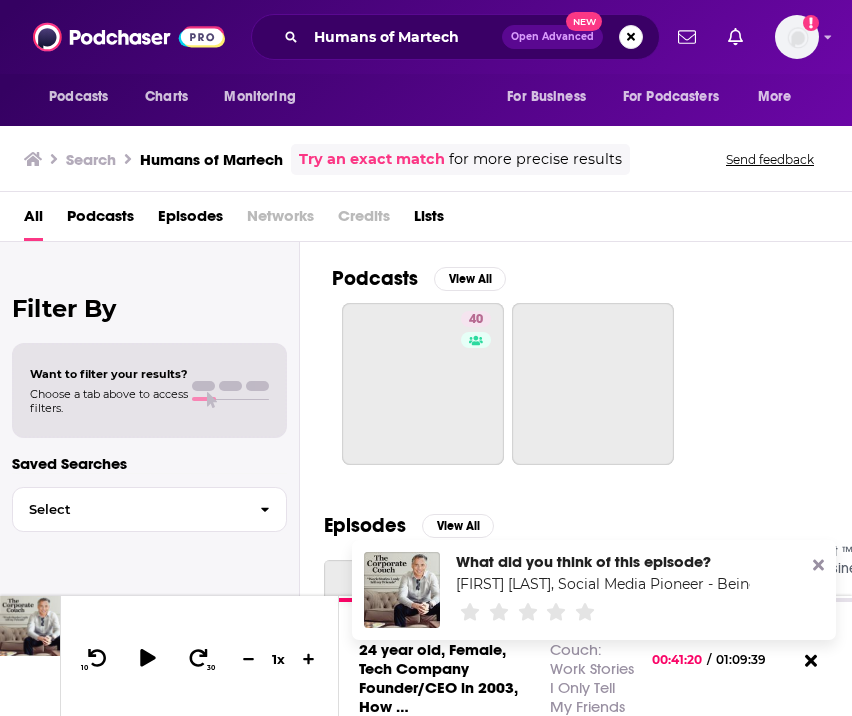 scroll, scrollTop: 0, scrollLeft: 0, axis: both 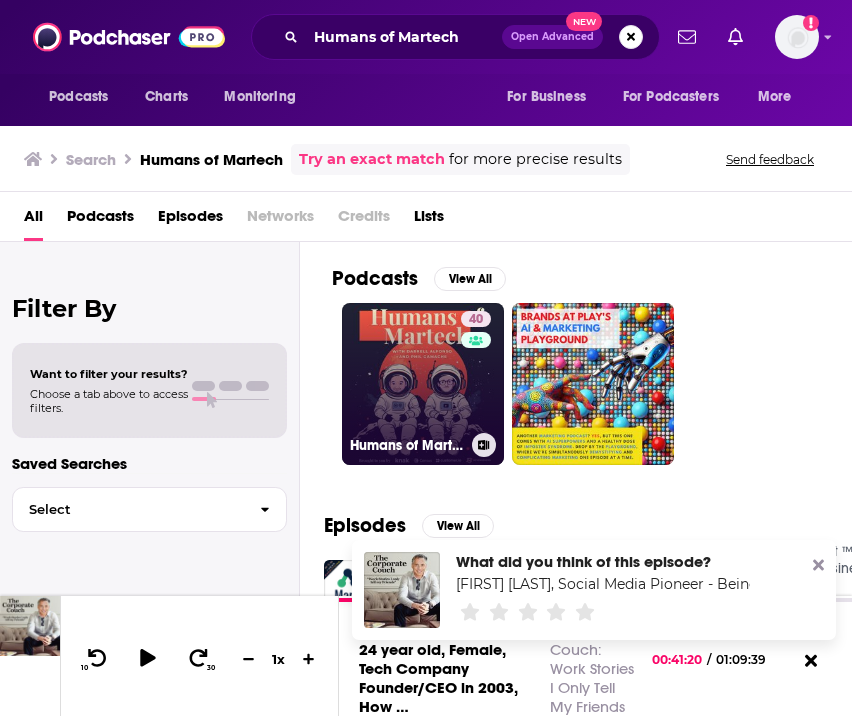 click on "40 Humans of Martech" at bounding box center [423, 384] 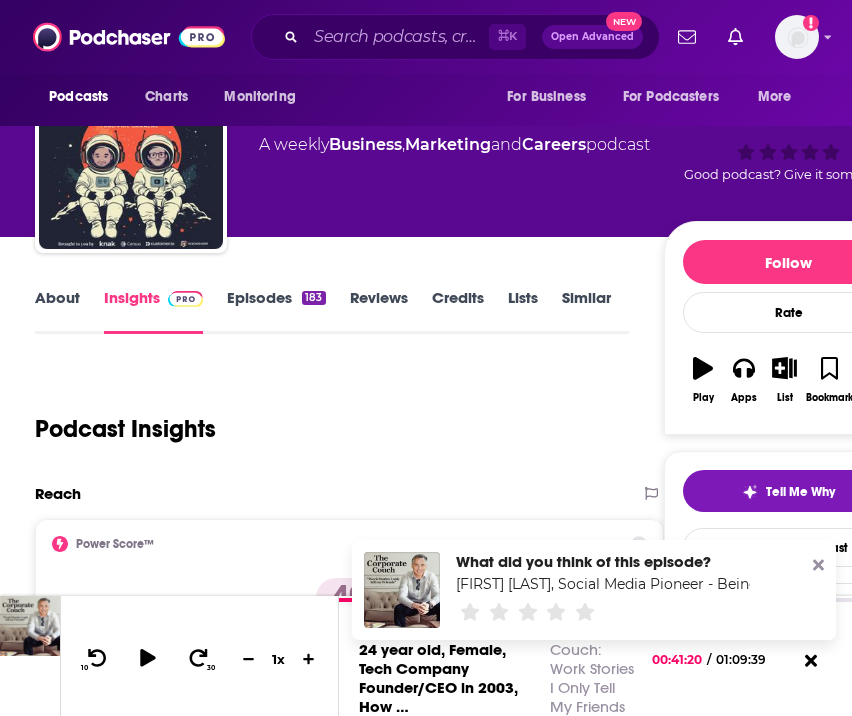 scroll, scrollTop: 79, scrollLeft: 0, axis: vertical 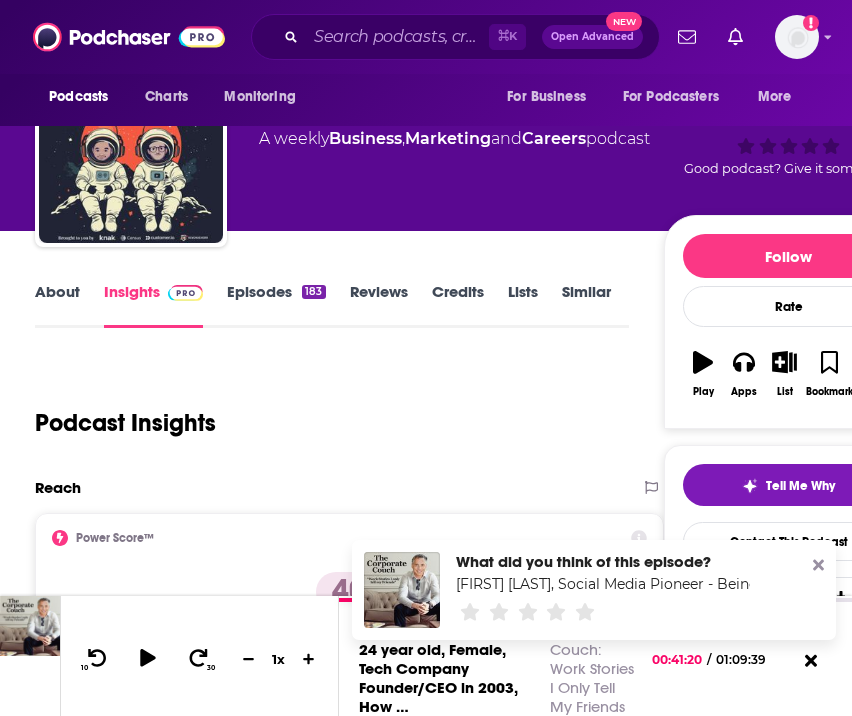 click on "About" at bounding box center (57, 305) 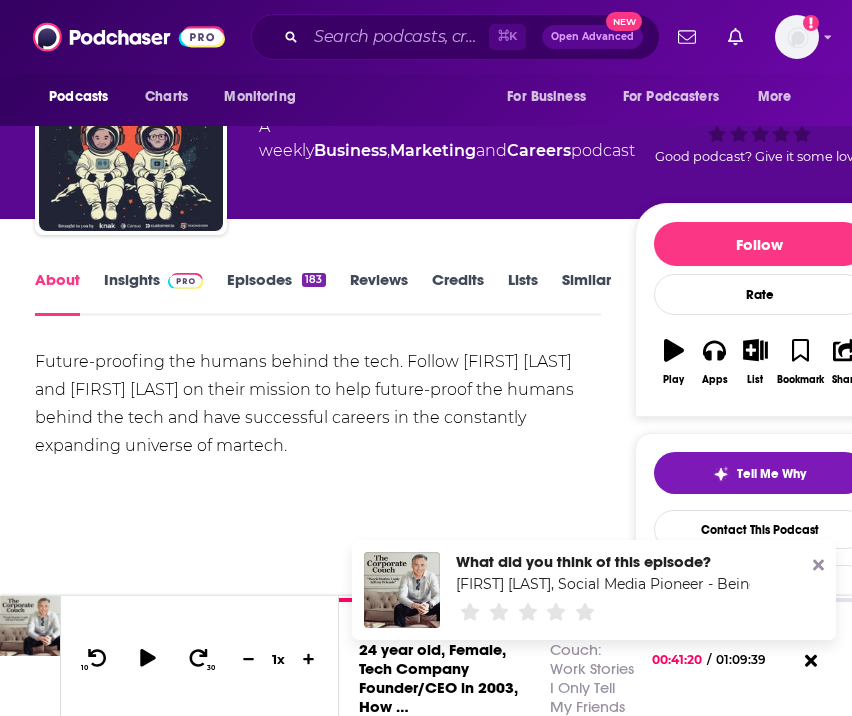 scroll, scrollTop: 134, scrollLeft: 0, axis: vertical 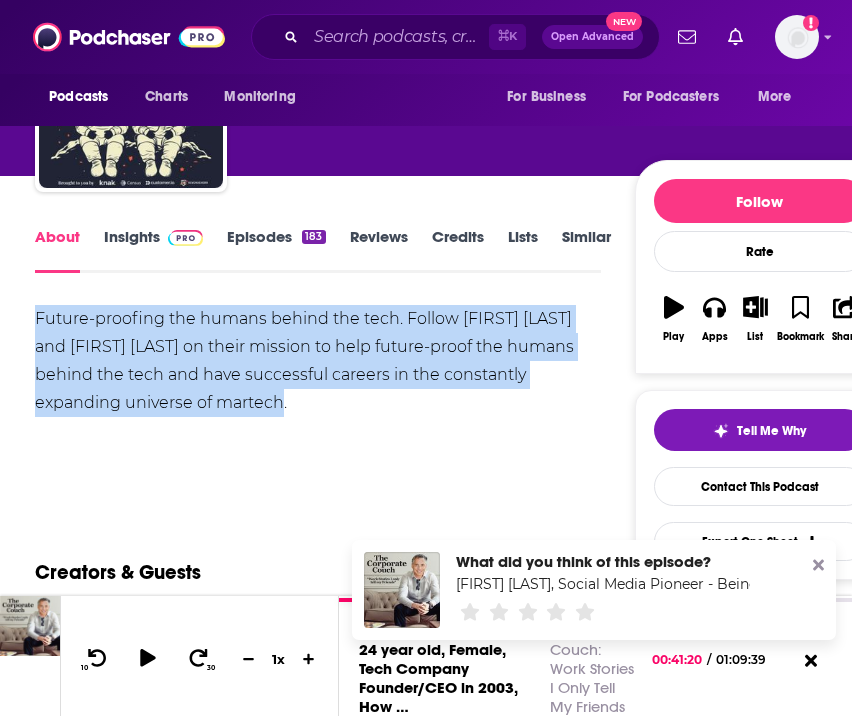 drag, startPoint x: 314, startPoint y: 409, endPoint x: 34, endPoint y: 315, distance: 295.35742 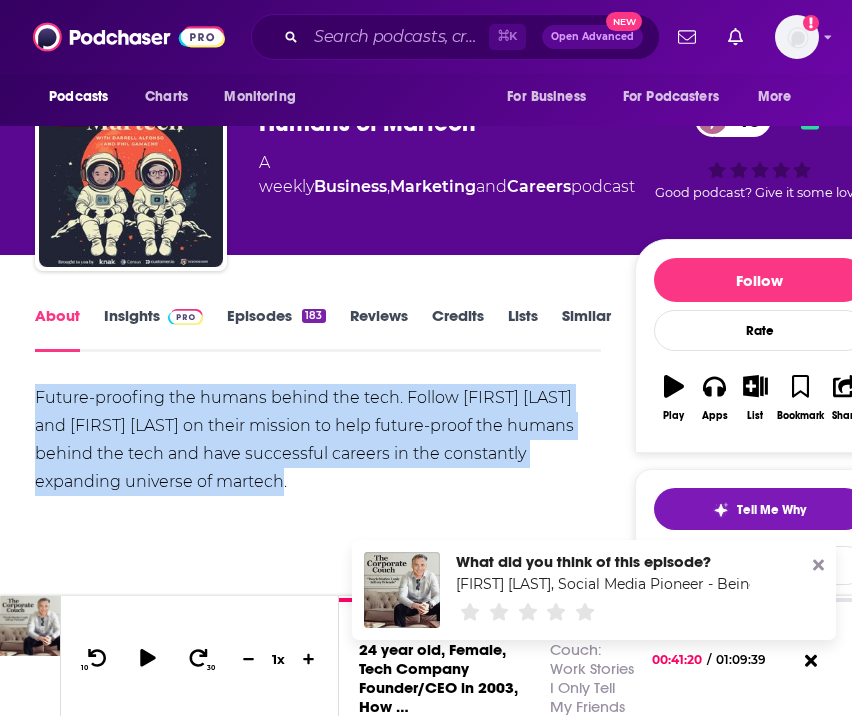 scroll, scrollTop: 54, scrollLeft: 0, axis: vertical 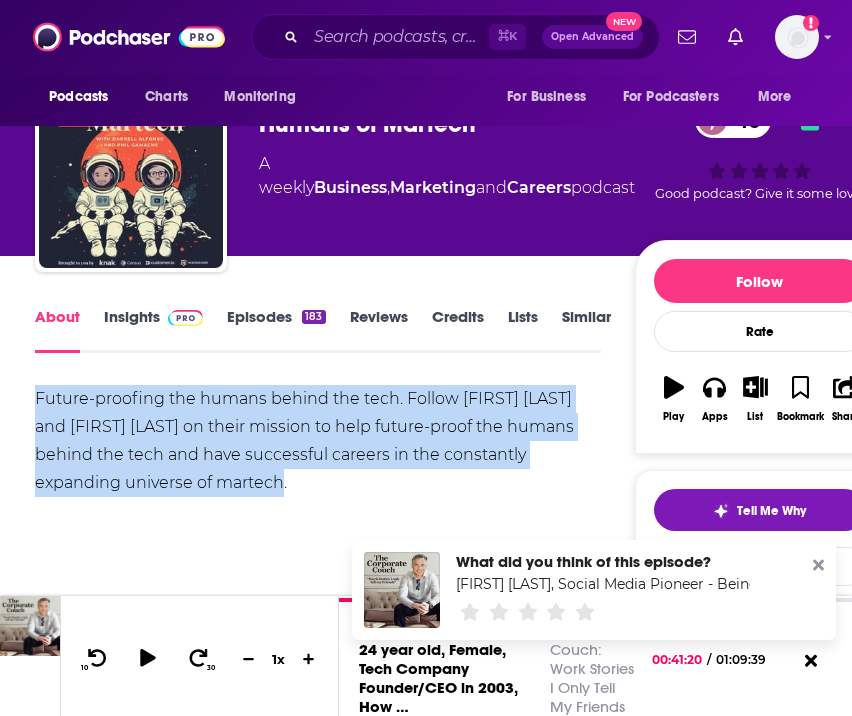 click on "Episodes 183" at bounding box center [276, 330] 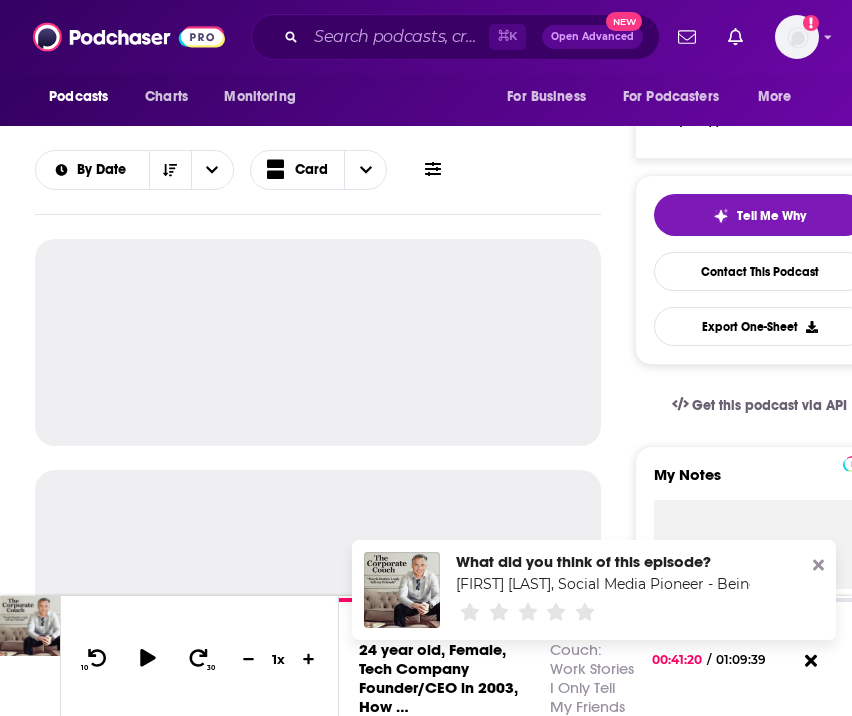 scroll, scrollTop: 308, scrollLeft: 0, axis: vertical 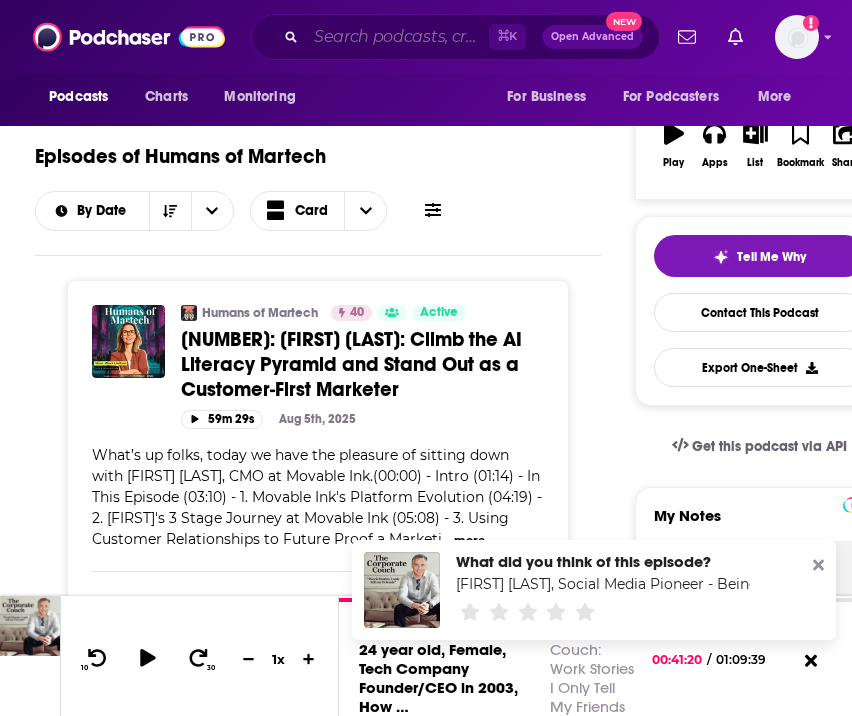 click at bounding box center [397, 37] 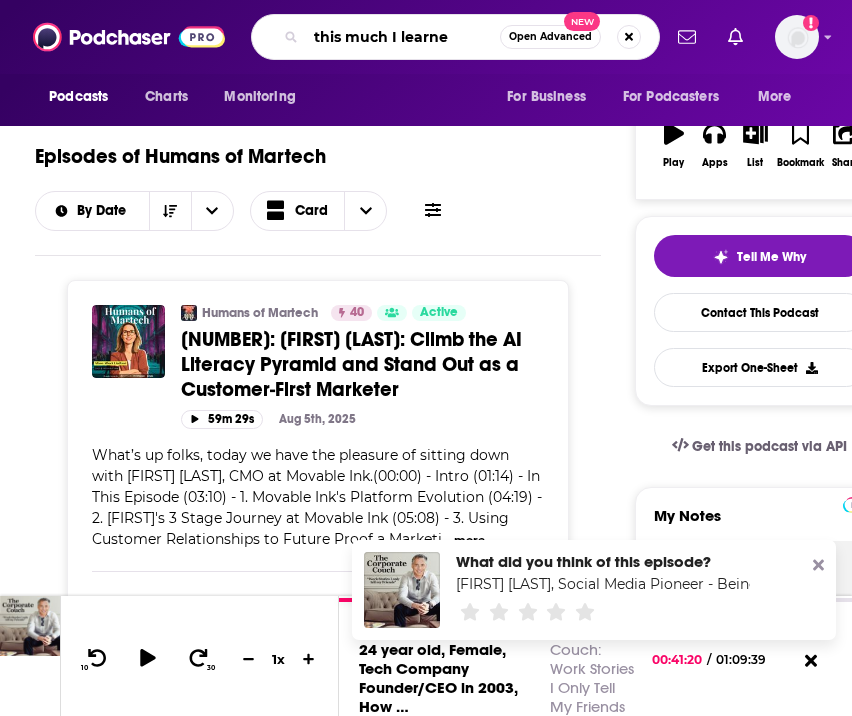 type on "this much I learned" 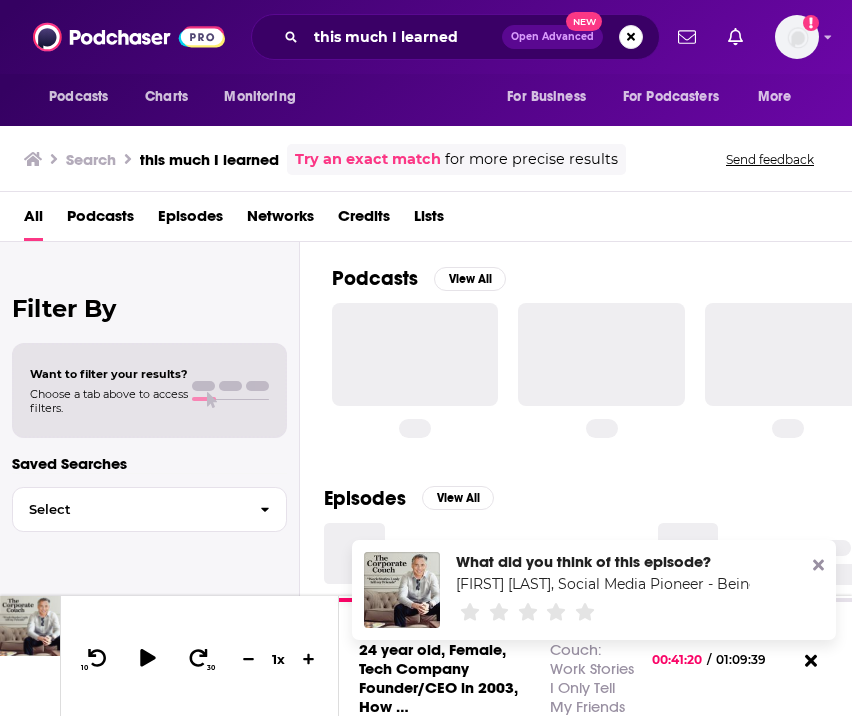 scroll, scrollTop: 0, scrollLeft: 0, axis: both 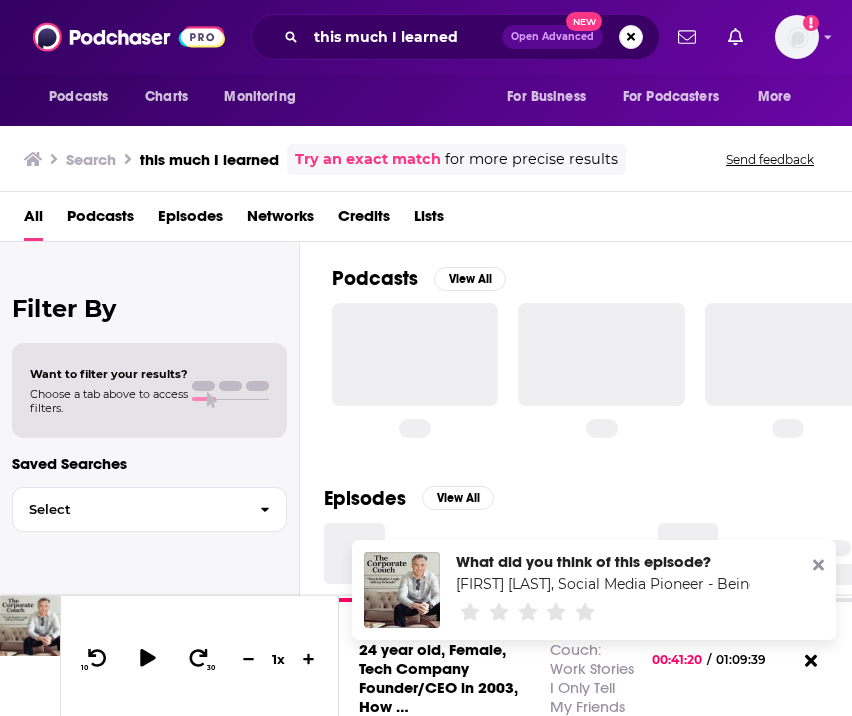 click 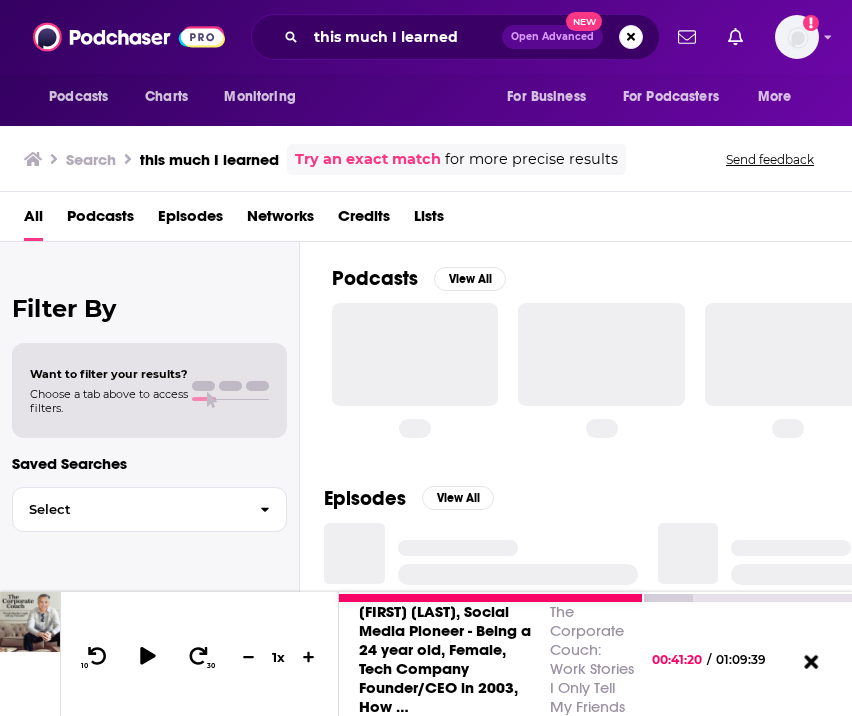 click 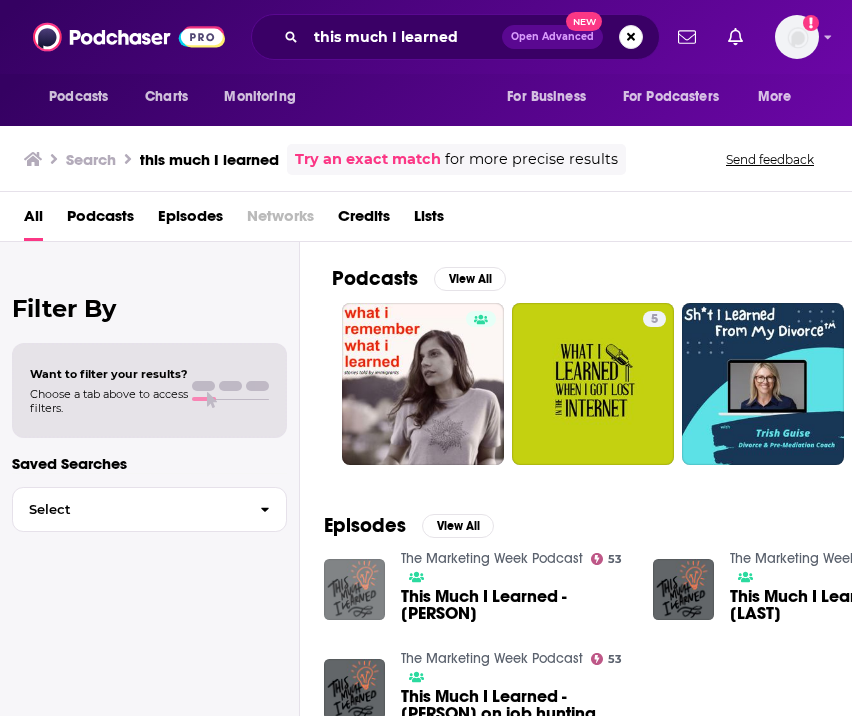 click at bounding box center (354, 589) 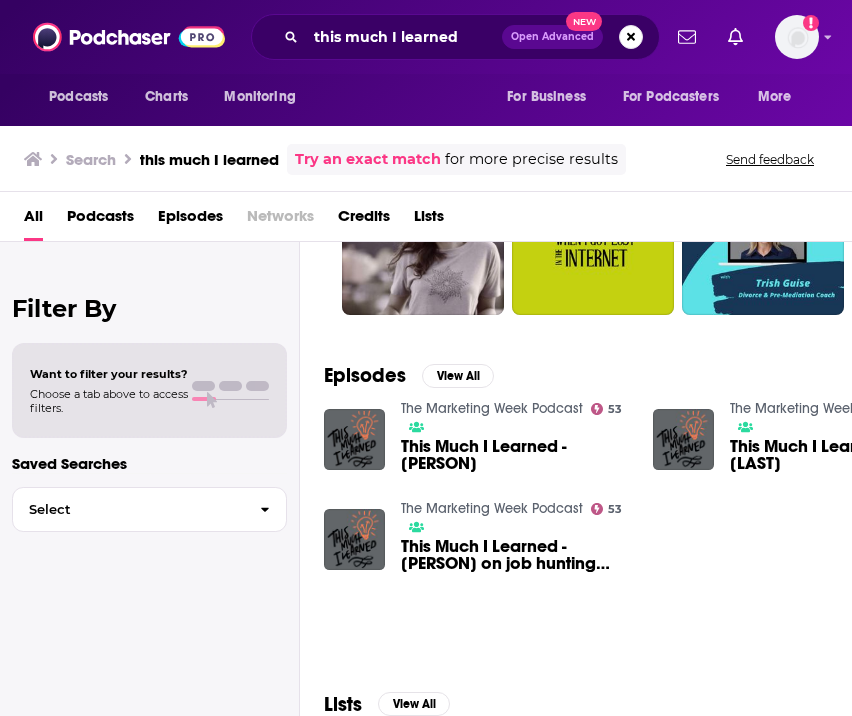 scroll, scrollTop: 149, scrollLeft: 0, axis: vertical 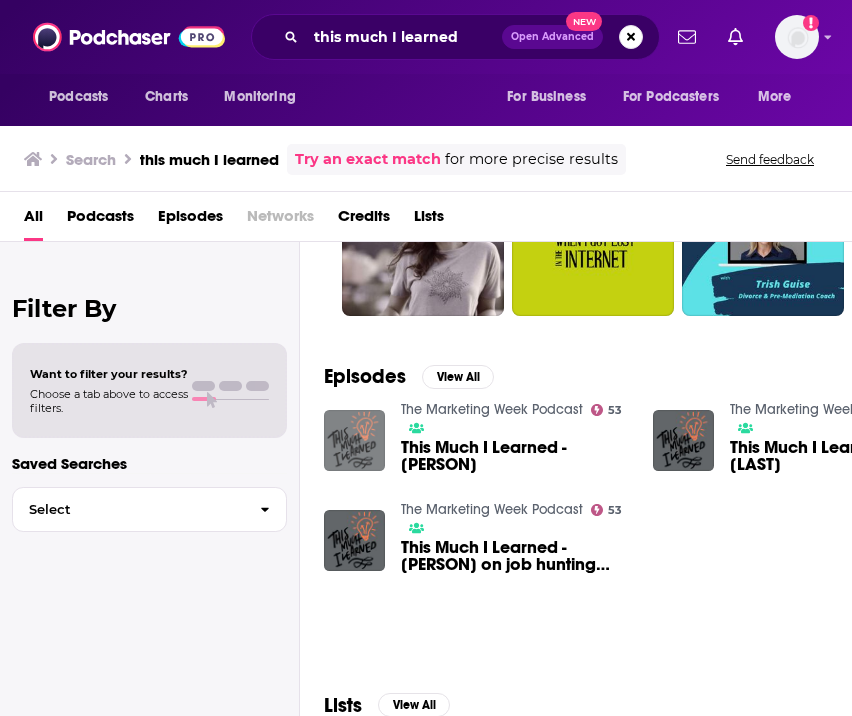 click at bounding box center (354, 440) 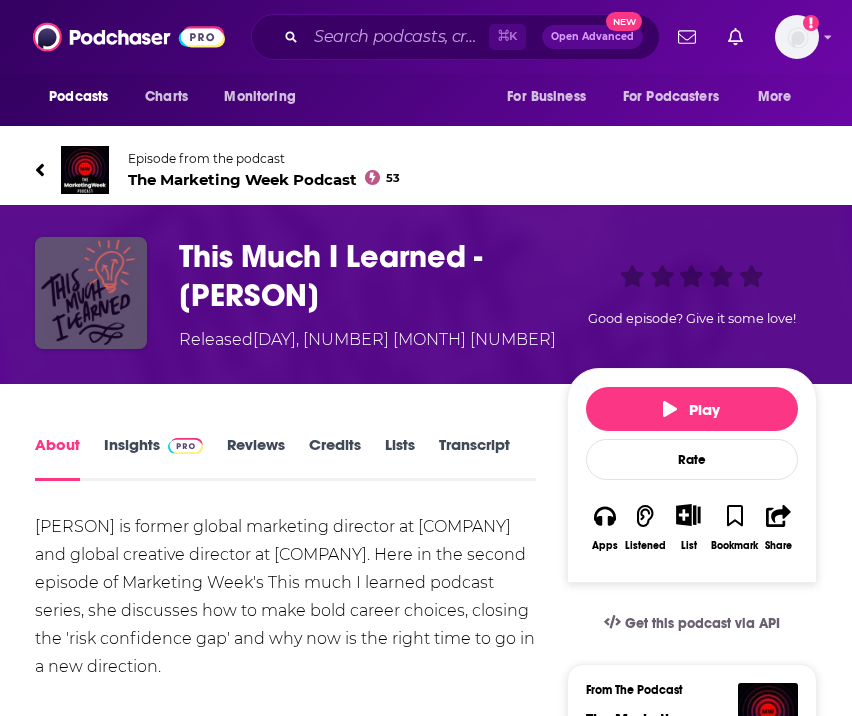 click at bounding box center (91, 293) 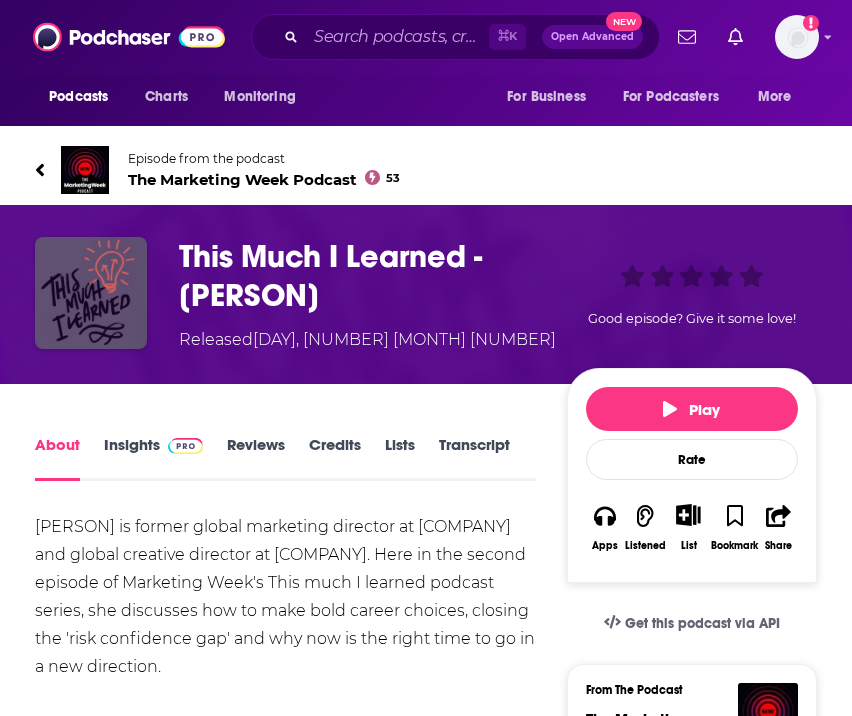 click at bounding box center [91, 293] 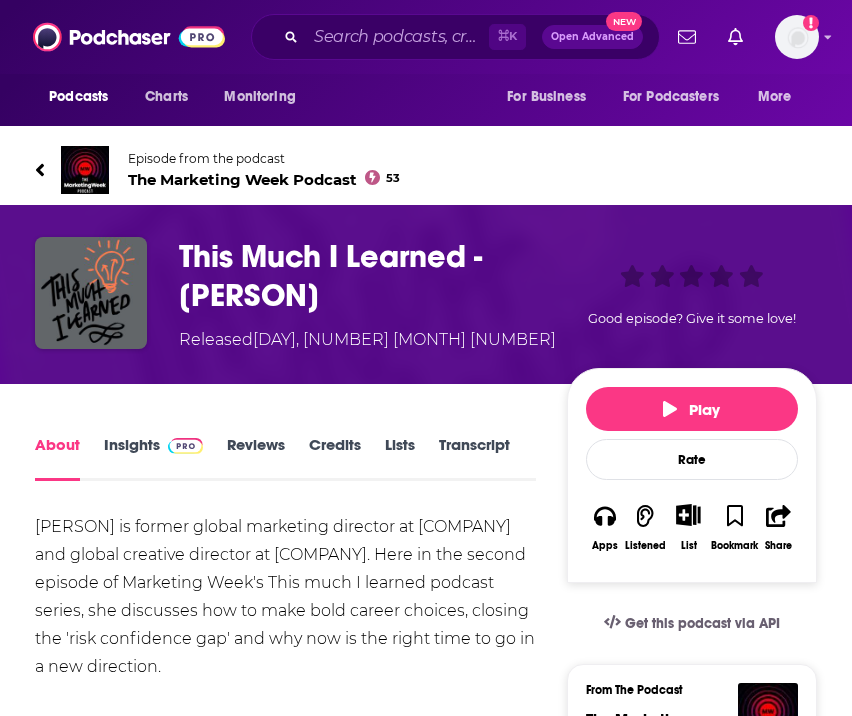 click on "The Marketing Week Podcast 53" at bounding box center (264, 179) 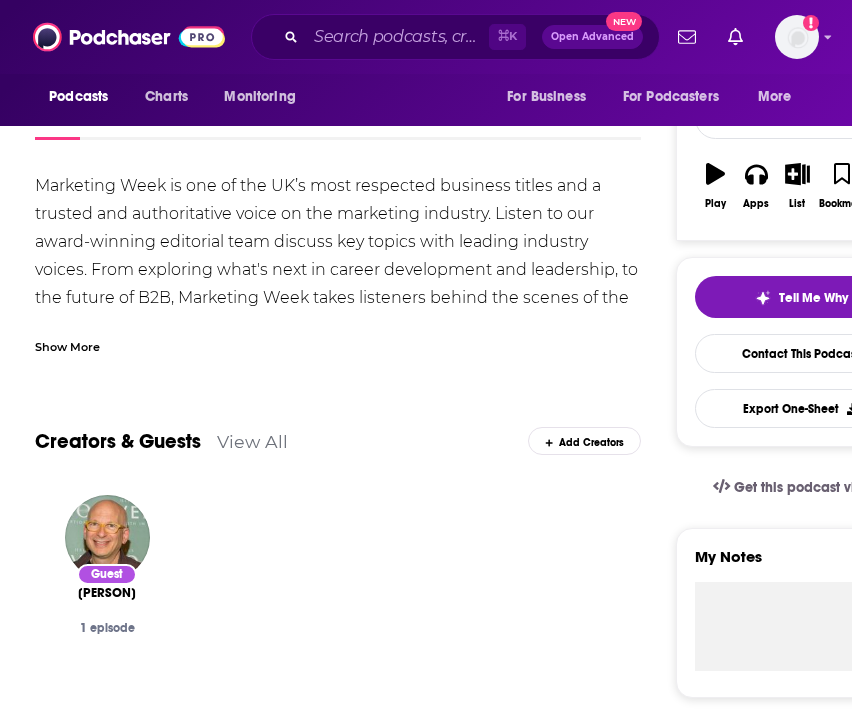 scroll, scrollTop: 0, scrollLeft: 0, axis: both 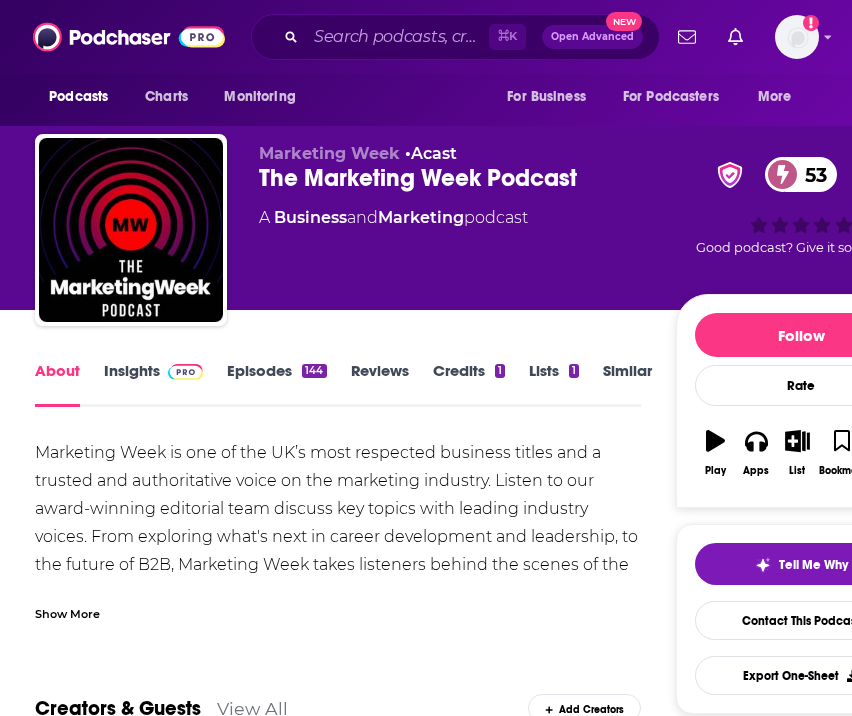 click on "Episodes 144" at bounding box center [276, 384] 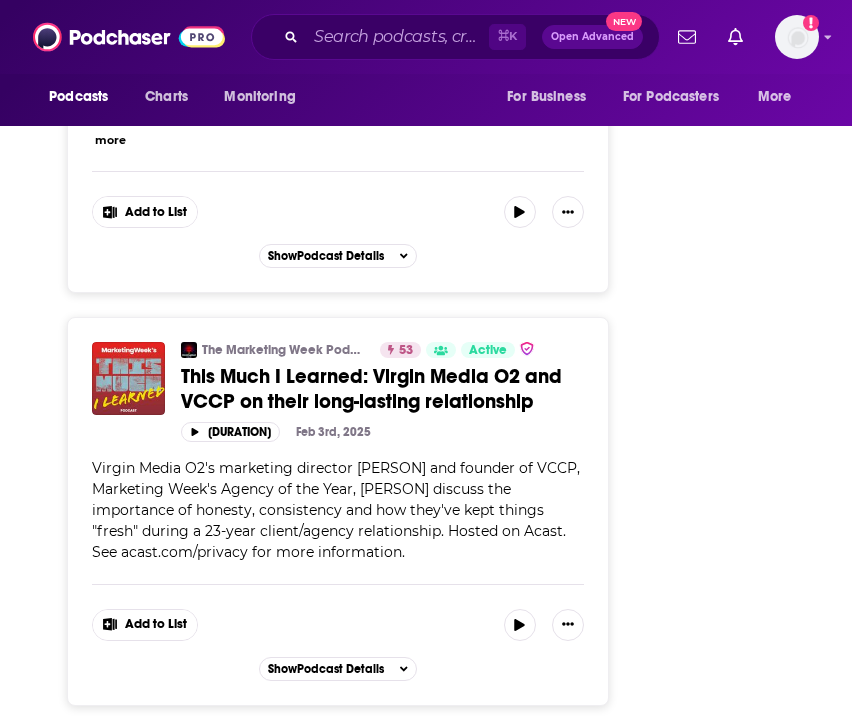 scroll, scrollTop: 3978, scrollLeft: 0, axis: vertical 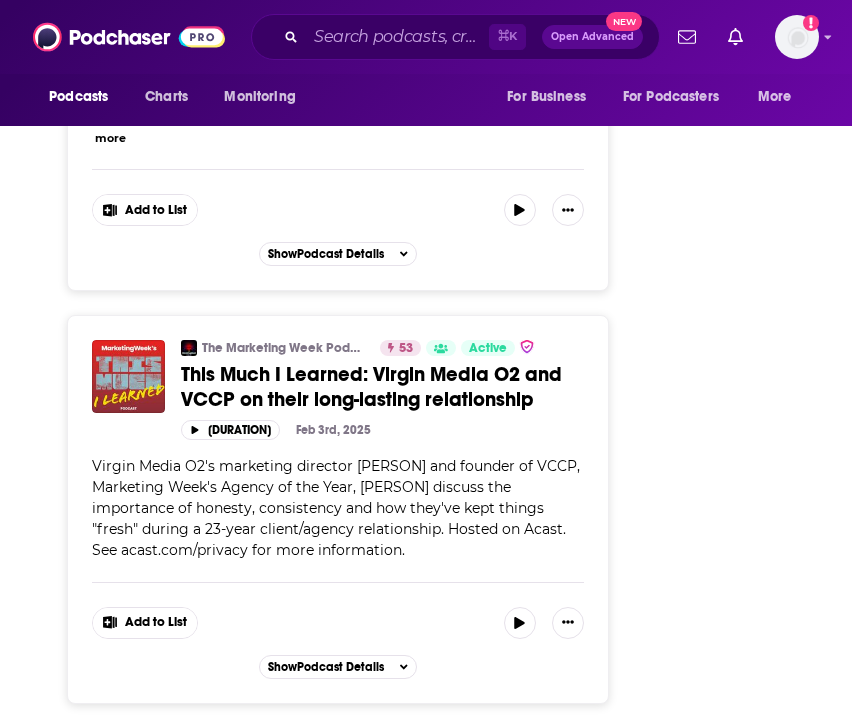 click on "This Much I Learned: Virgin Media O2 and VCCP on their long-lasting relationship" at bounding box center (371, 387) 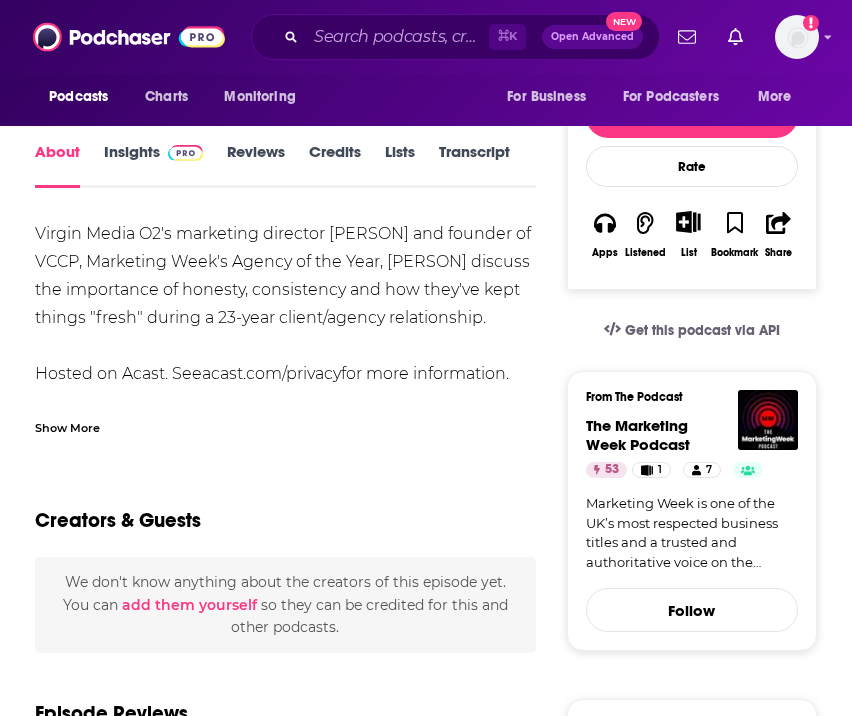 scroll, scrollTop: 375, scrollLeft: 0, axis: vertical 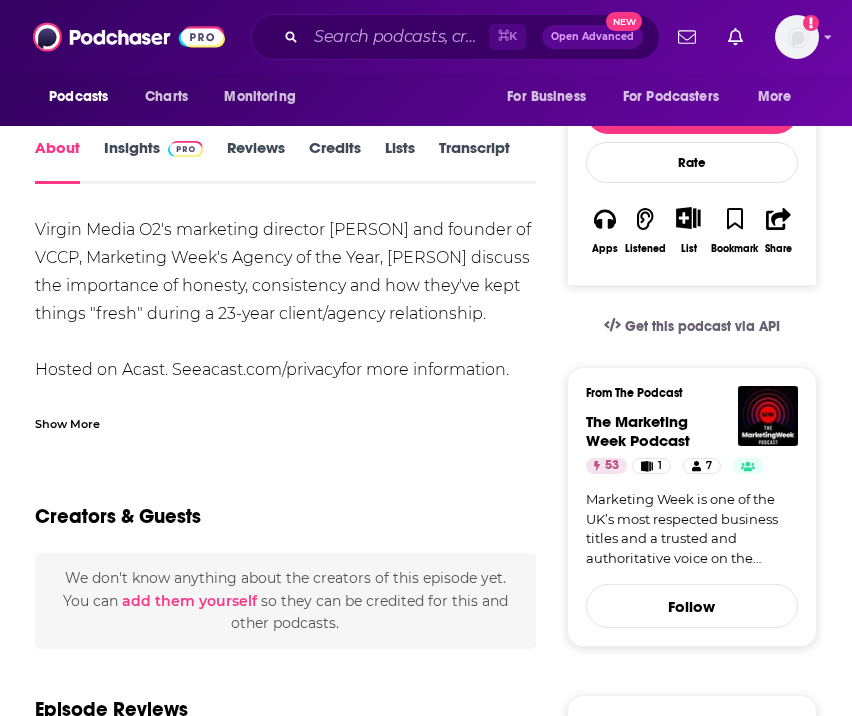 click on "Show More" at bounding box center [67, 422] 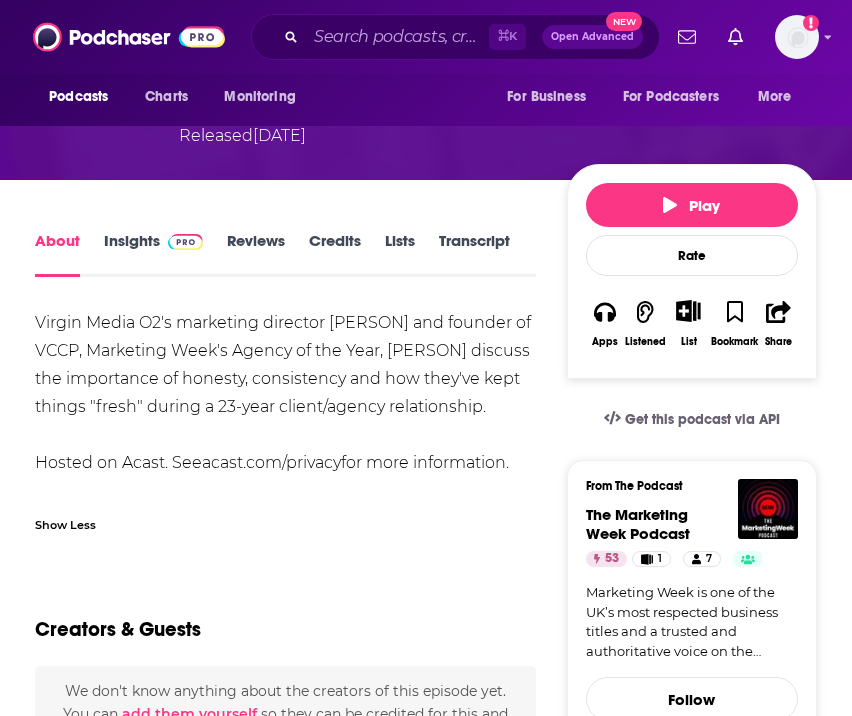 scroll, scrollTop: 30, scrollLeft: 0, axis: vertical 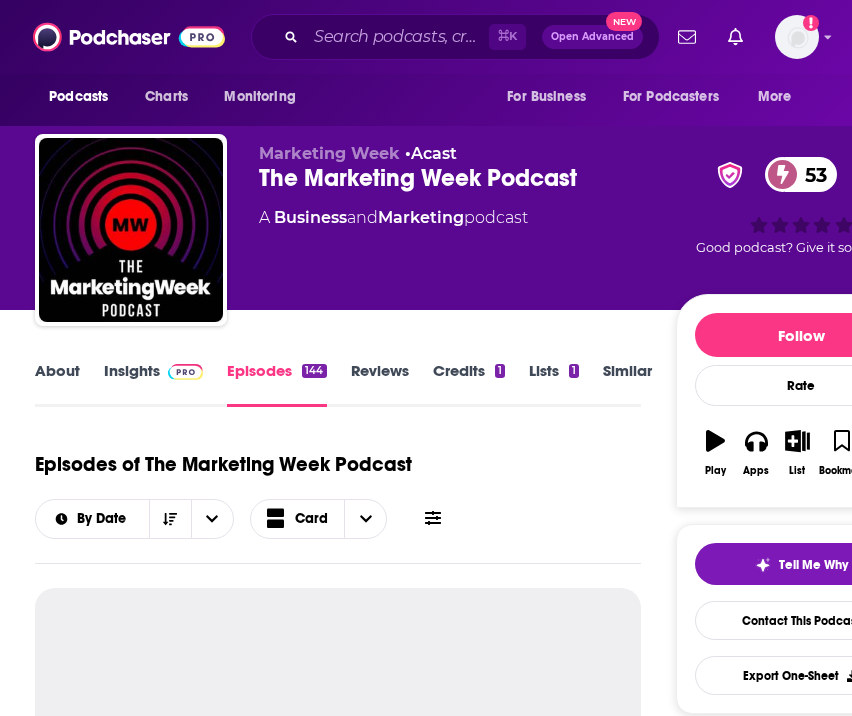 click on "About" at bounding box center [57, 384] 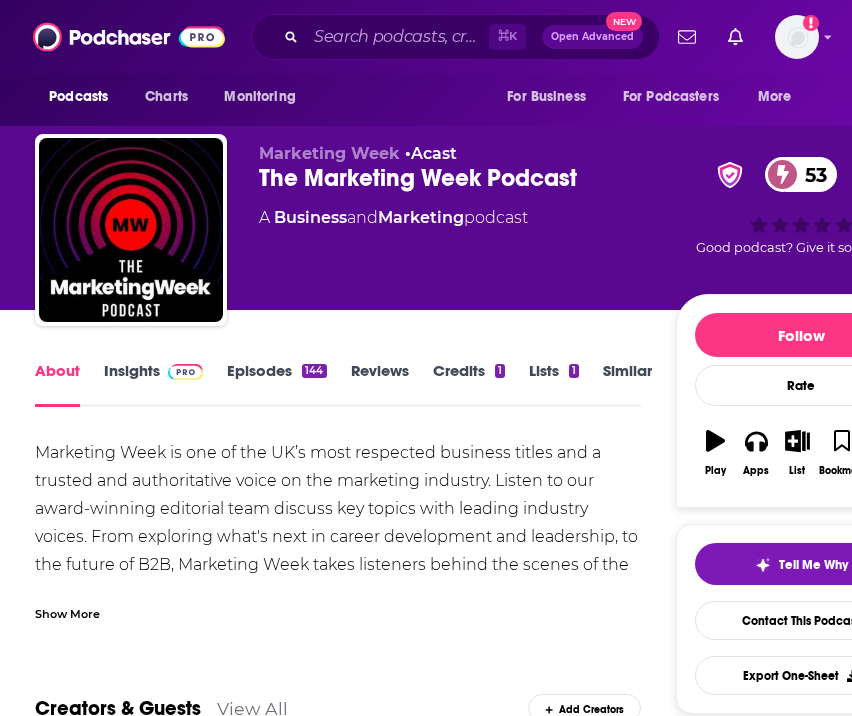 click on "Show More" at bounding box center [67, 612] 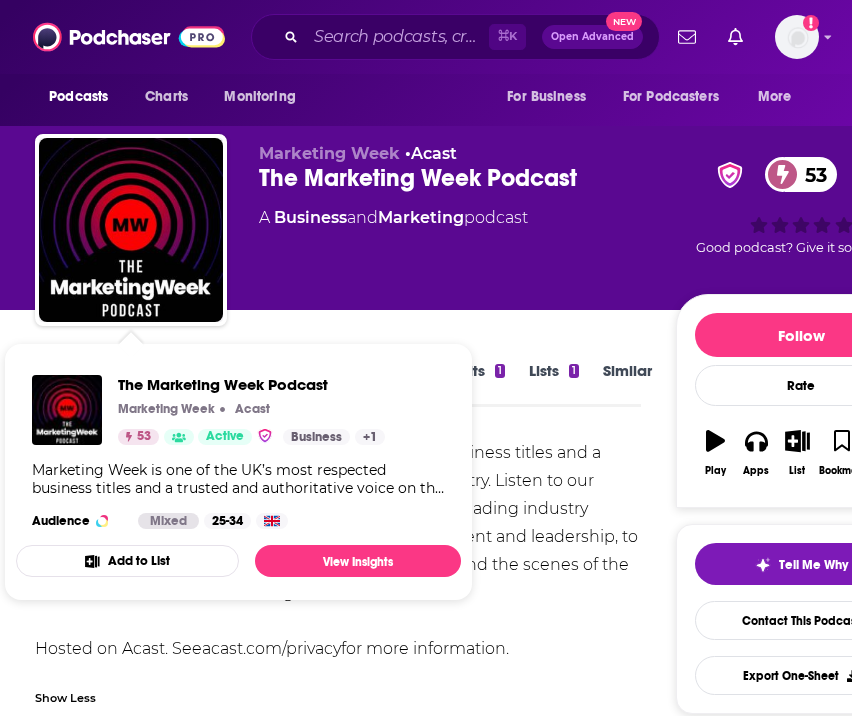 click on "Marketing Week    •  Acast The Marketing Week Podcast 53 A   Business  and  Marketing  podcast" at bounding box center (467, 224) 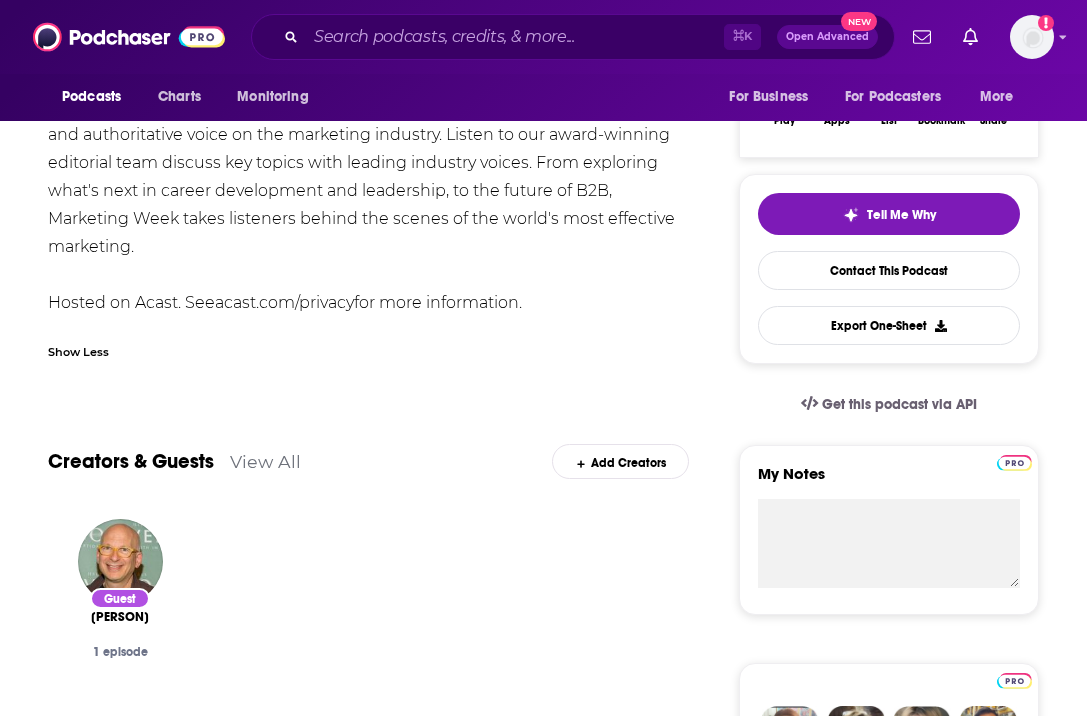 scroll, scrollTop: 623, scrollLeft: 0, axis: vertical 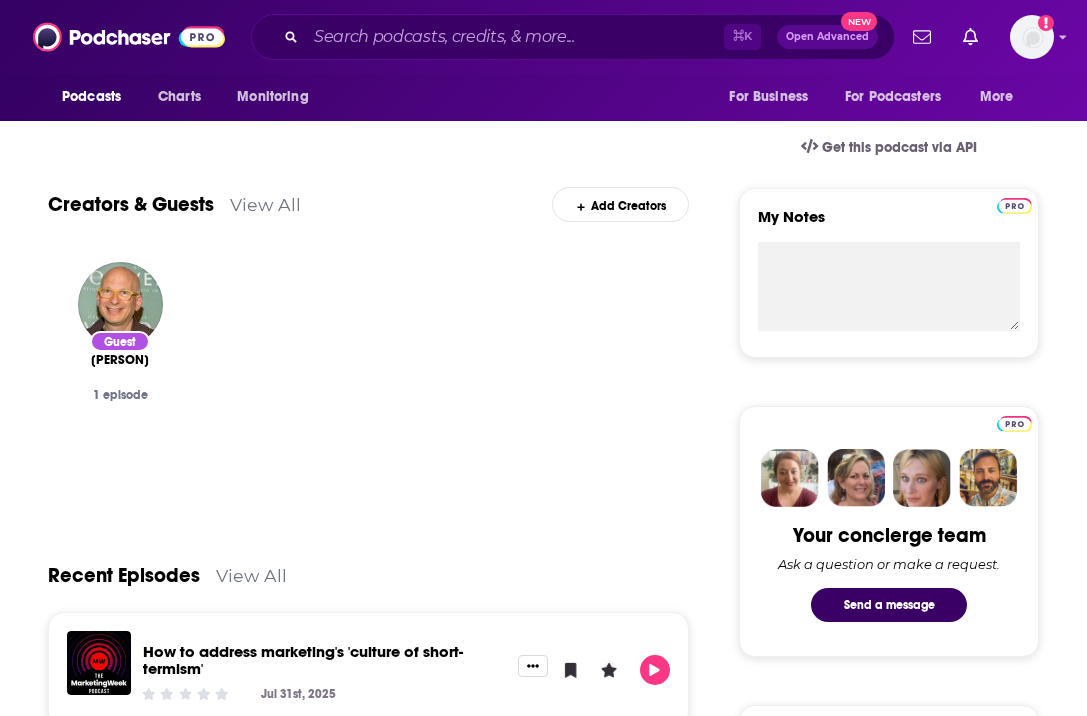 click on "Guest" at bounding box center (120, 341) 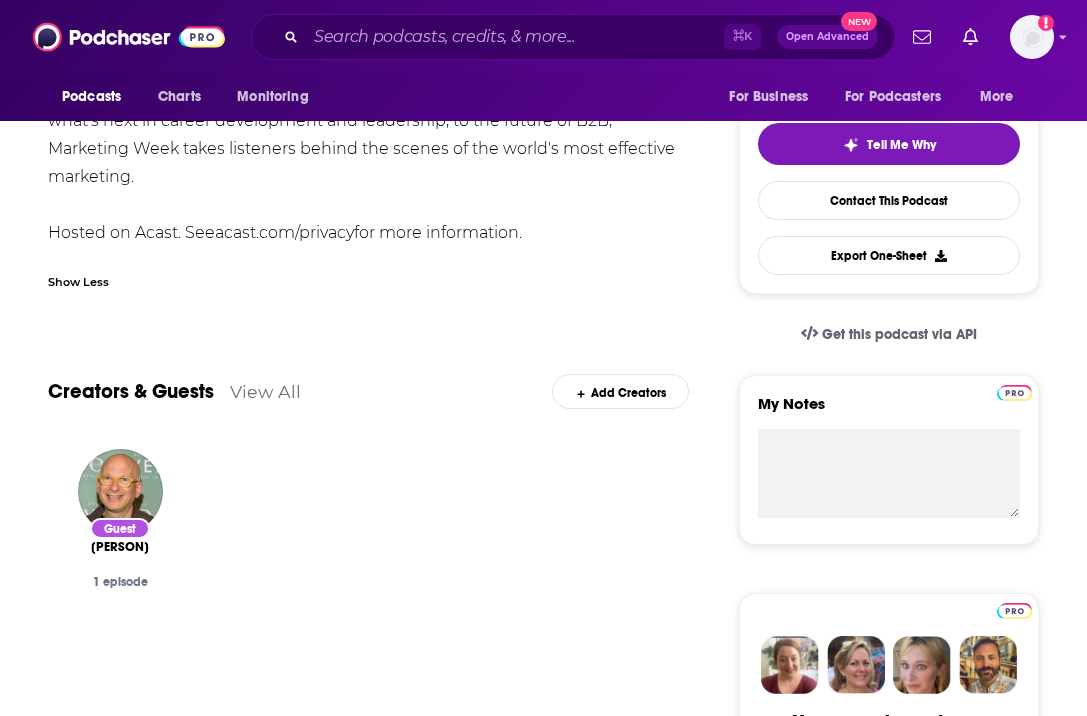 click on "View All" at bounding box center [265, 391] 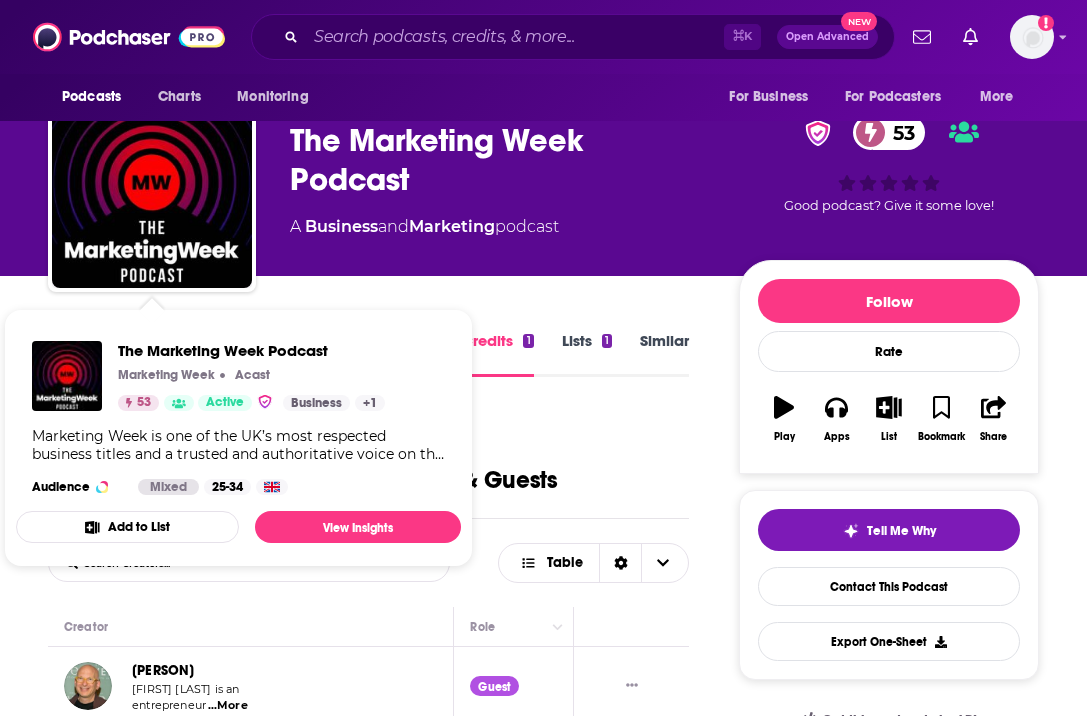 scroll, scrollTop: 0, scrollLeft: 0, axis: both 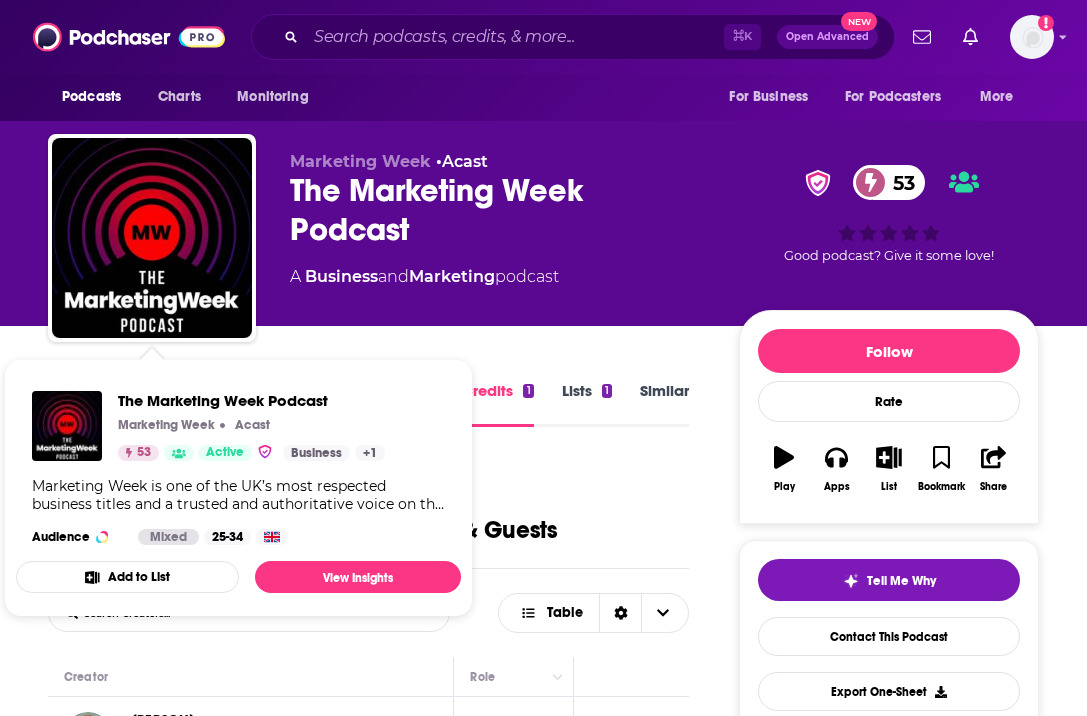 click at bounding box center (152, 238) 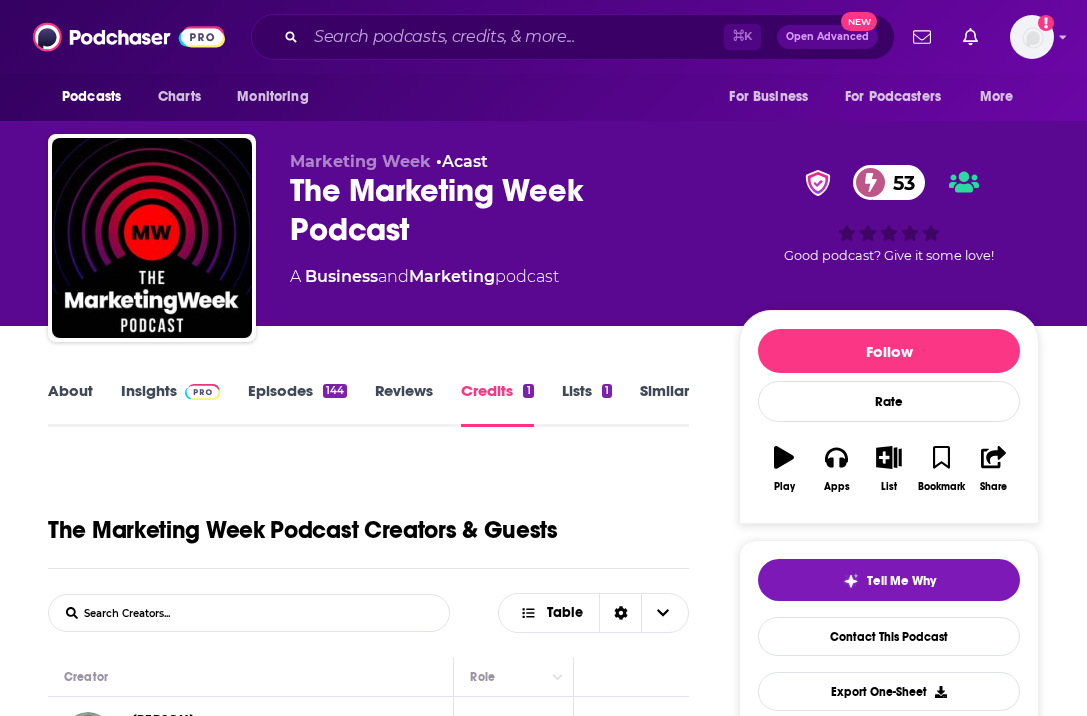 click on "Episodes 144" at bounding box center [297, 404] 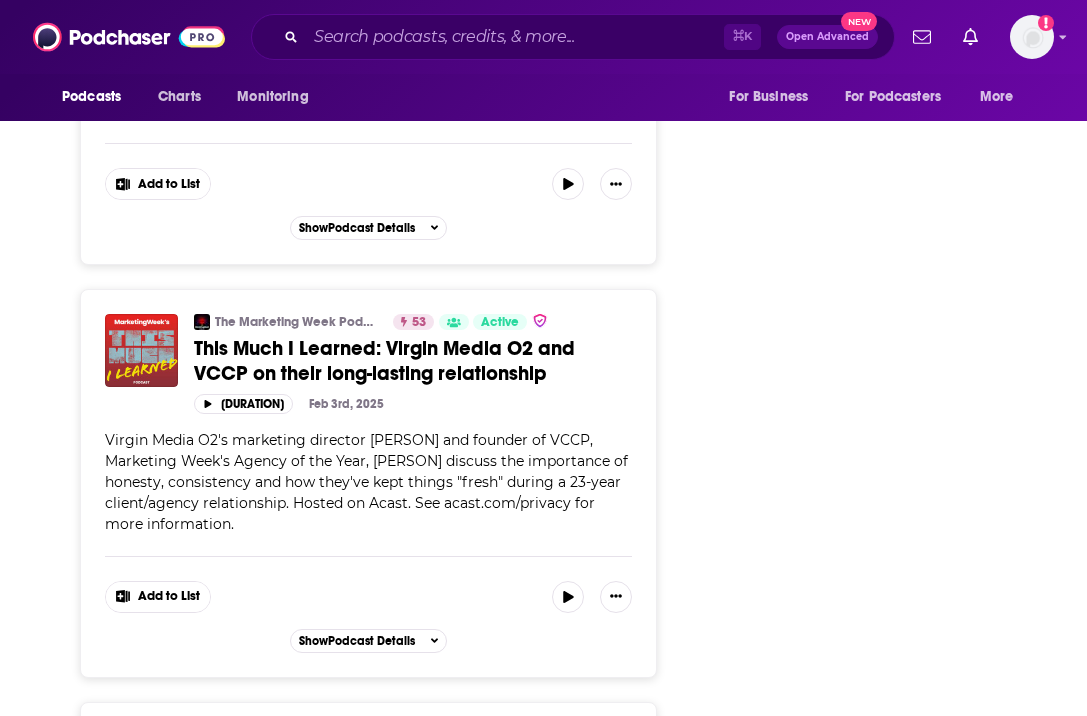 scroll, scrollTop: 5194, scrollLeft: 0, axis: vertical 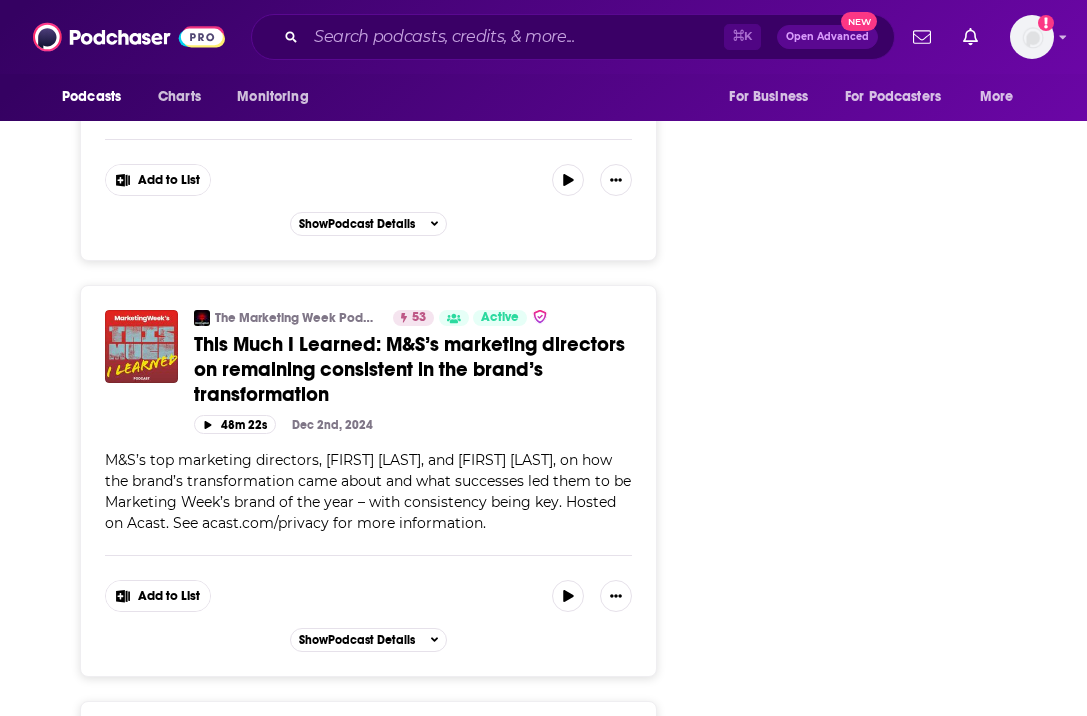 click on "M&S’s top marketing directors, [FIRST] [LAST], and [FIRST] [LAST], on how the brand’s transformation came about and what successes led them to be Marketing Week’s brand of the year – with consistency being key. Hosted on Acast. See acast.com/privacy for more information." at bounding box center [368, 491] 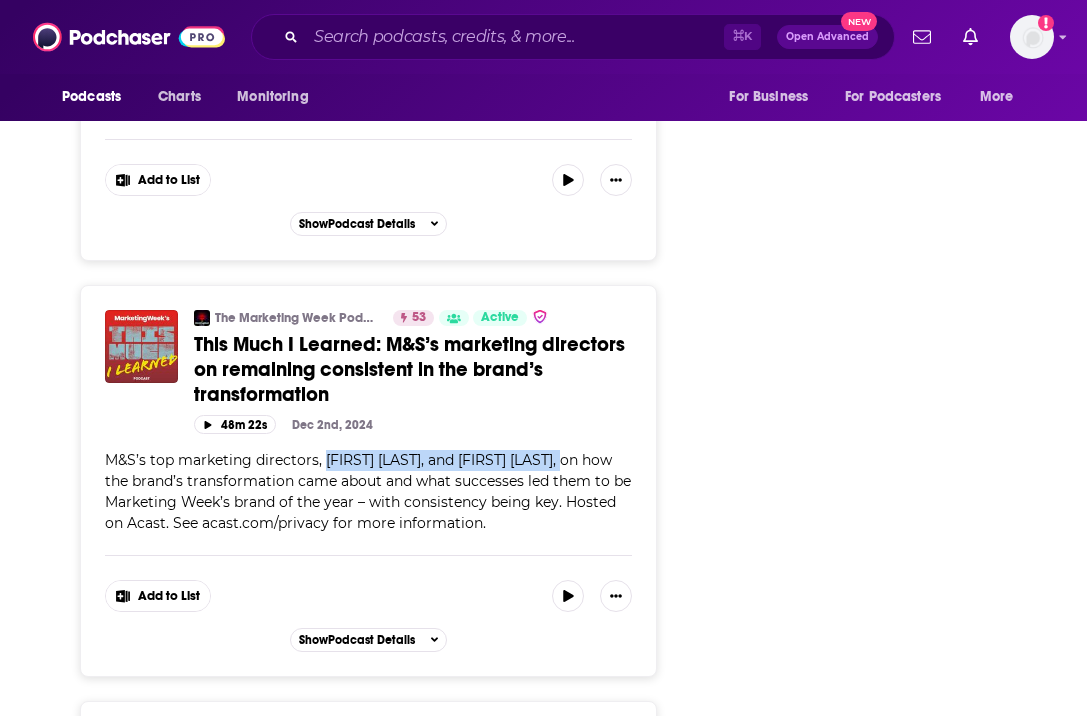 drag, startPoint x: 323, startPoint y: 473, endPoint x: 597, endPoint y: 476, distance: 274.01642 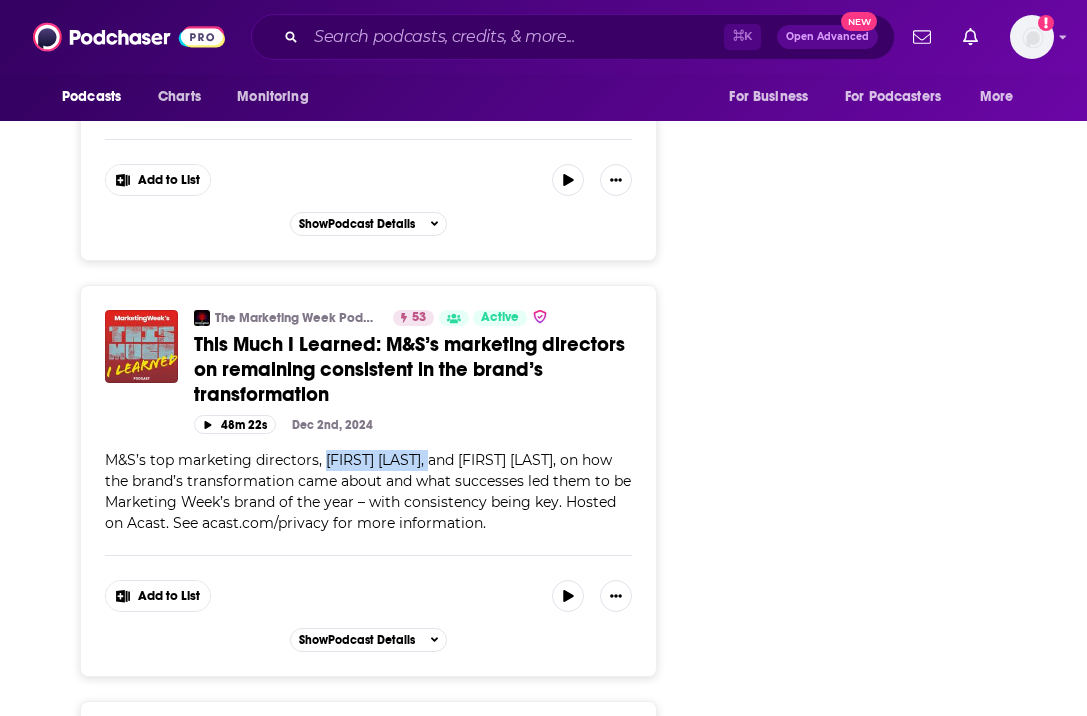 drag, startPoint x: 445, startPoint y: 471, endPoint x: 324, endPoint y: 472, distance: 121.004135 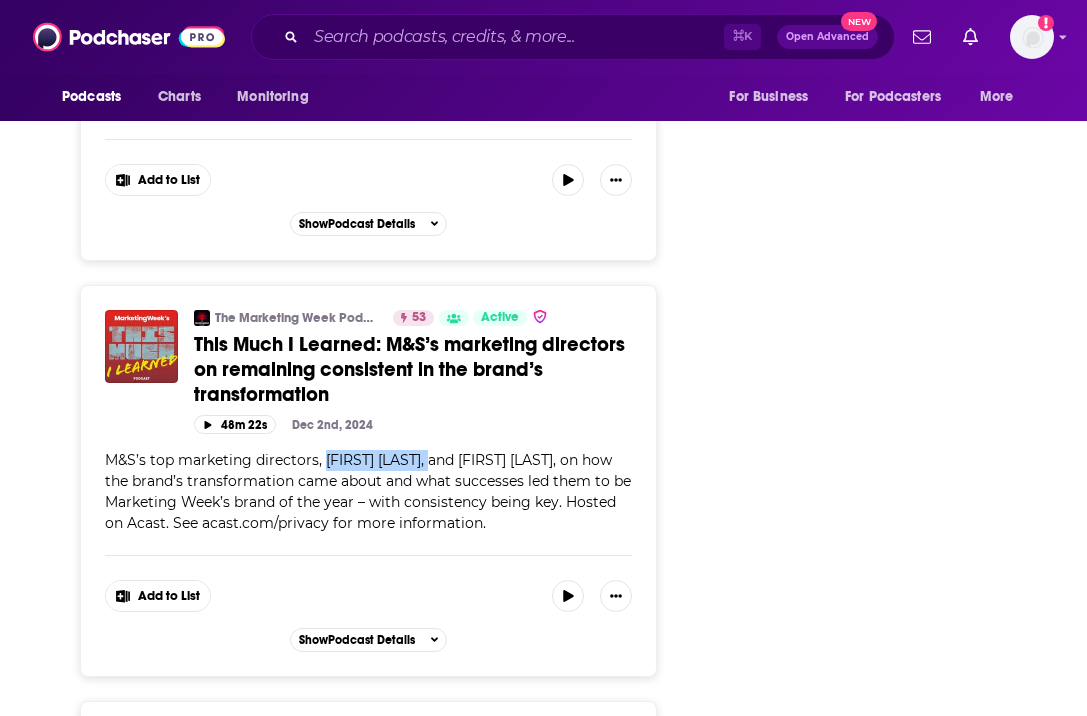 scroll, scrollTop: 3978, scrollLeft: 0, axis: vertical 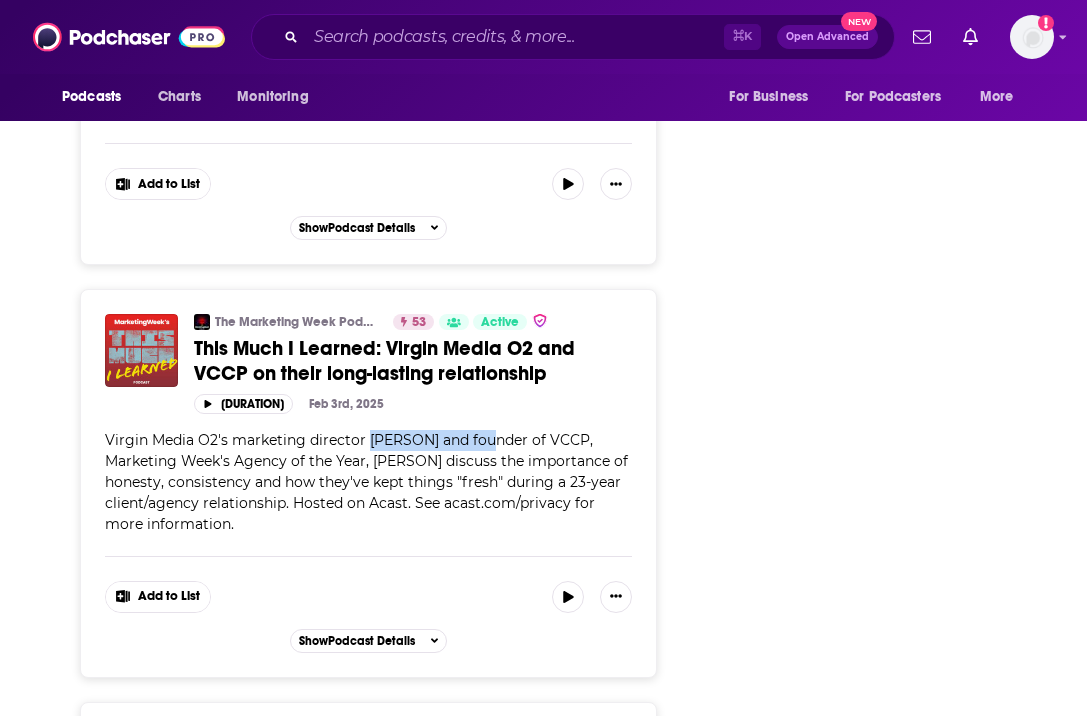 drag, startPoint x: 451, startPoint y: 451, endPoint x: 366, endPoint y: 447, distance: 85.09406 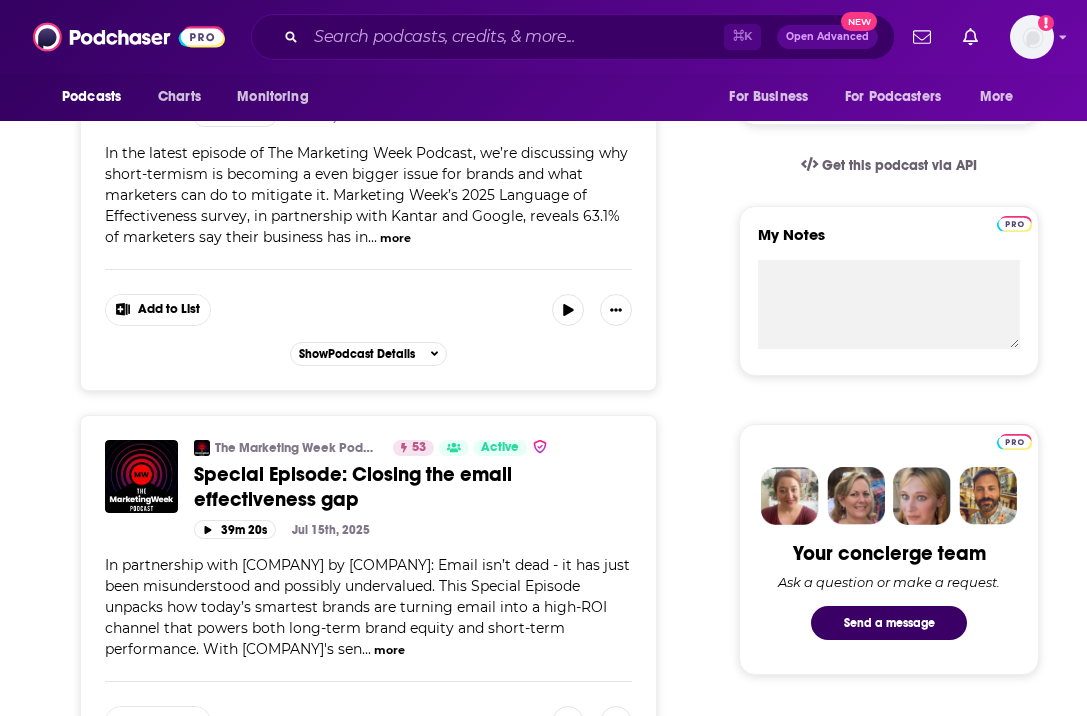 scroll, scrollTop: 0, scrollLeft: 0, axis: both 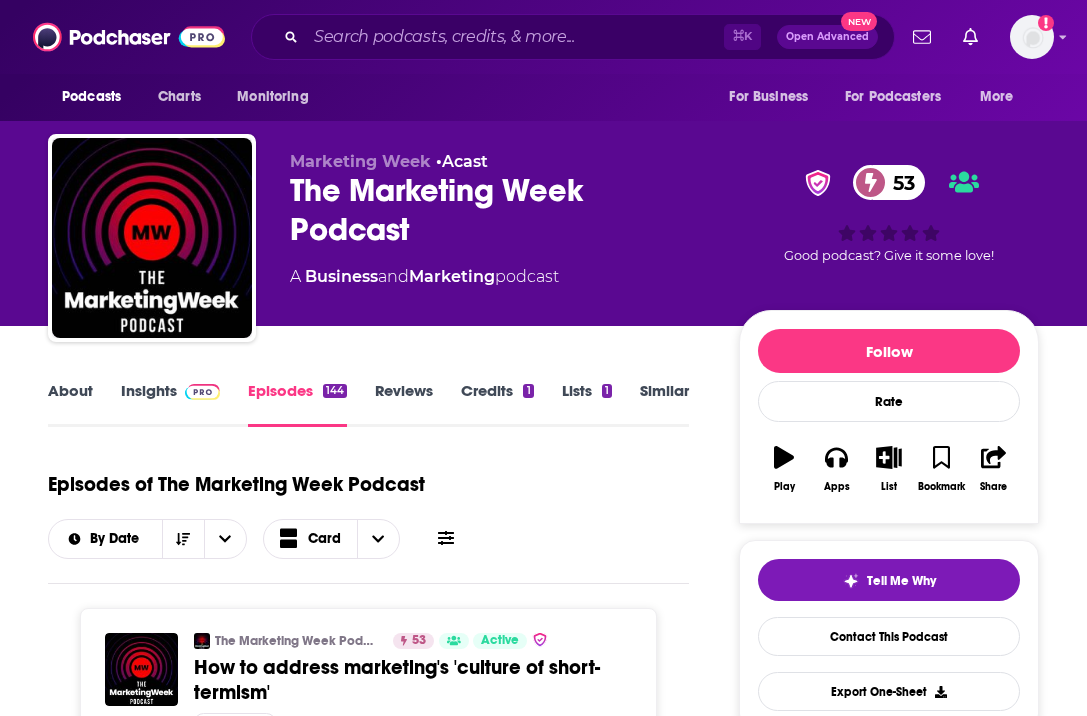 click on "About" at bounding box center (70, 404) 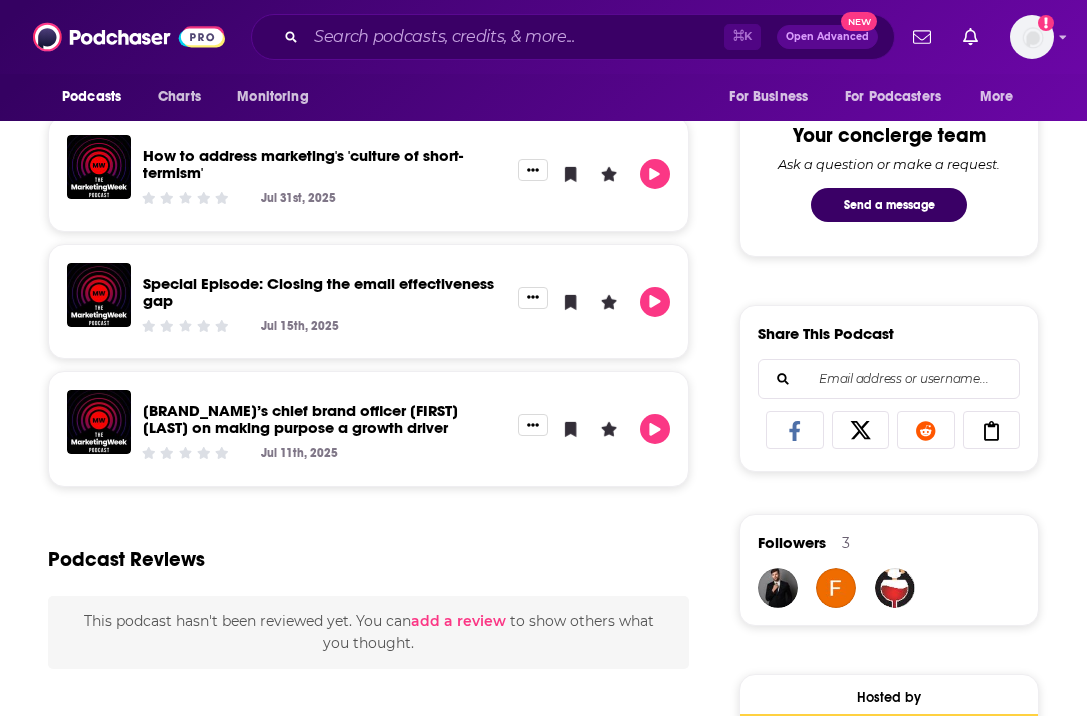 scroll, scrollTop: 0, scrollLeft: 0, axis: both 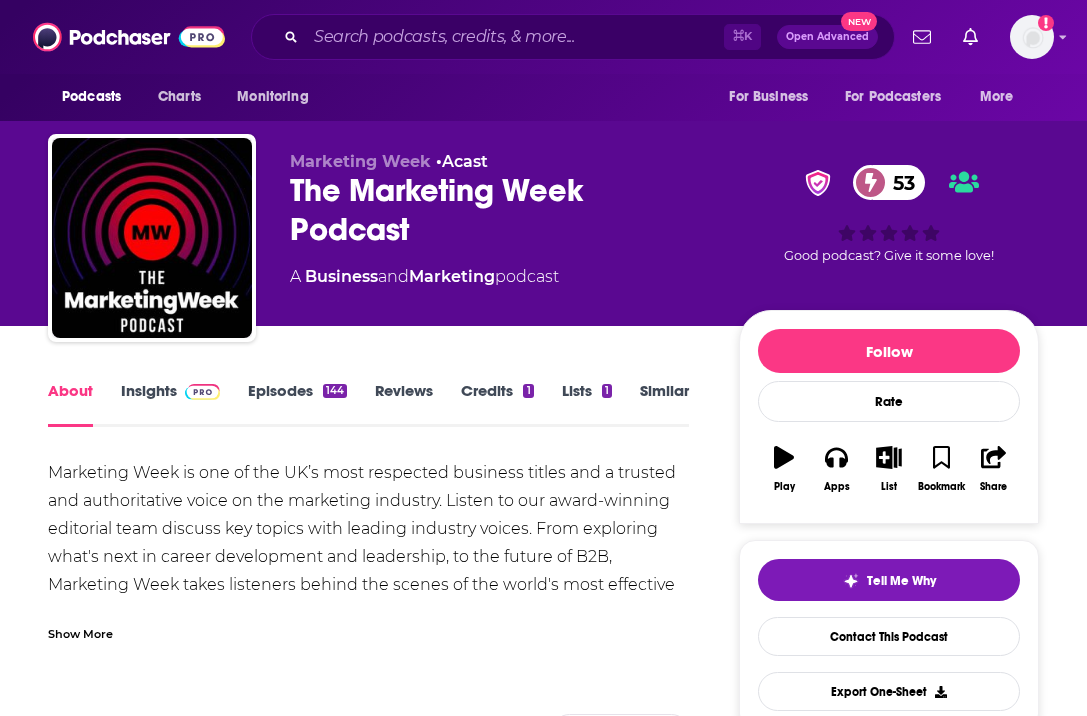 click on "Insights" at bounding box center (170, 404) 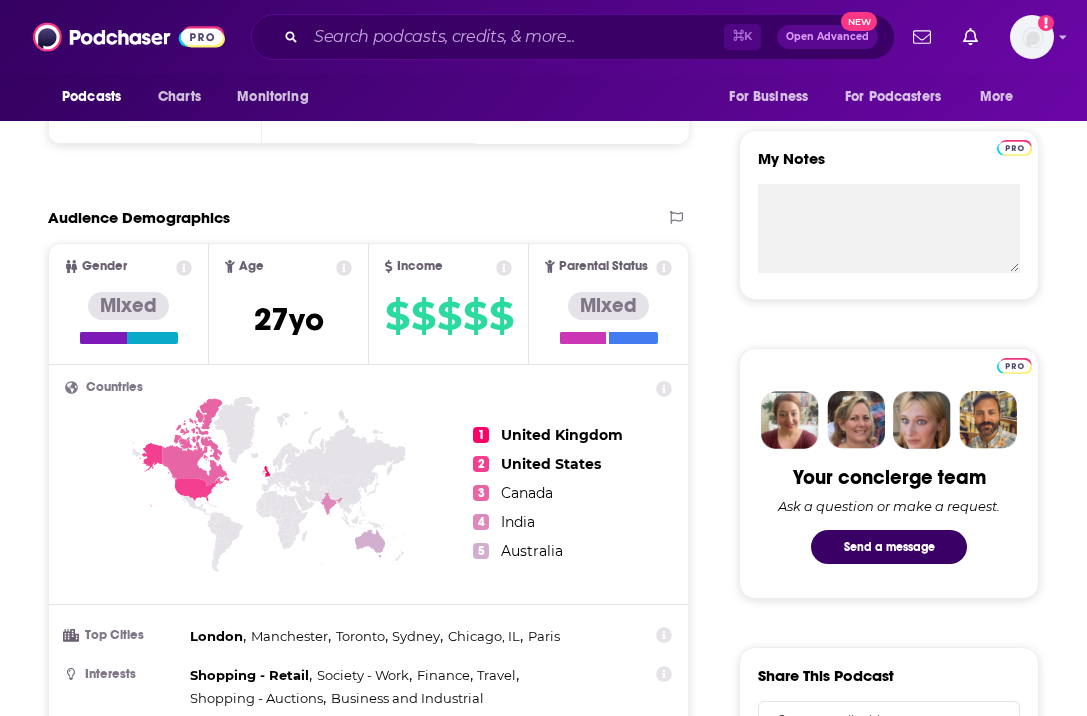 scroll, scrollTop: 0, scrollLeft: 0, axis: both 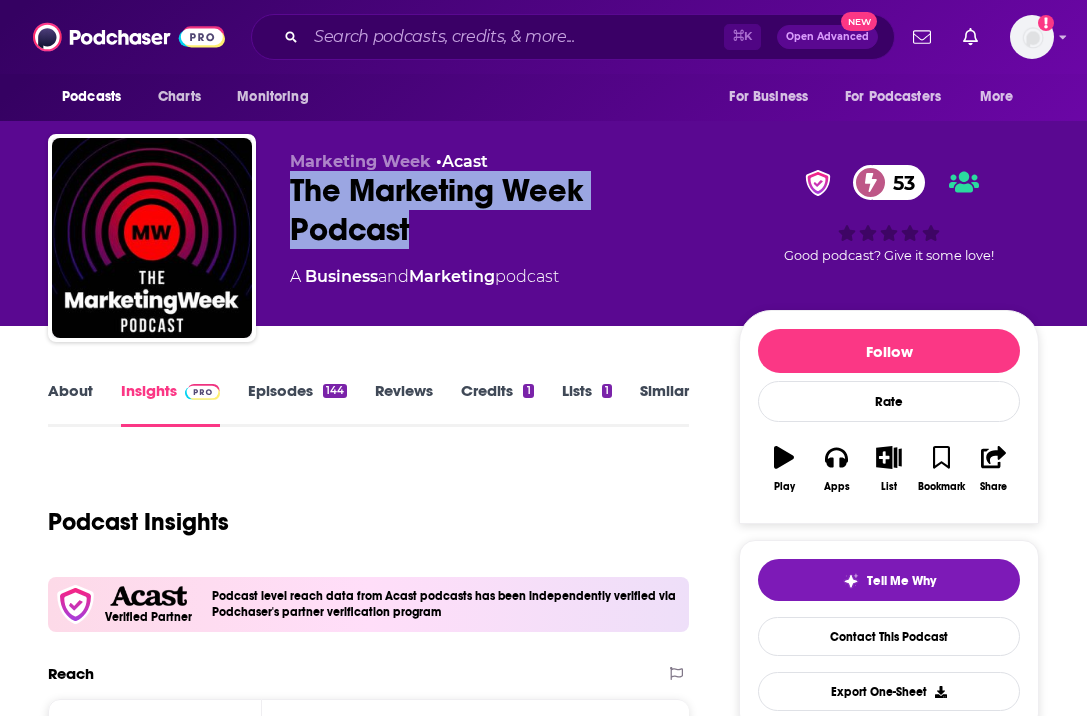 drag, startPoint x: 439, startPoint y: 240, endPoint x: 277, endPoint y: 193, distance: 168.68018 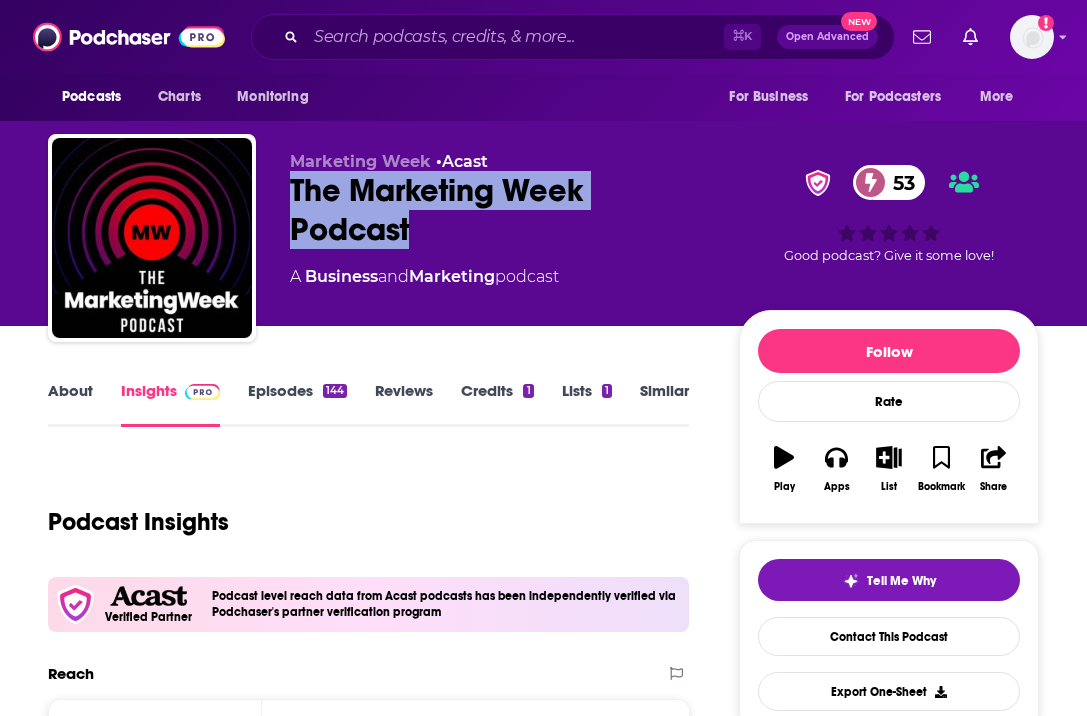 click on "About" at bounding box center (70, 404) 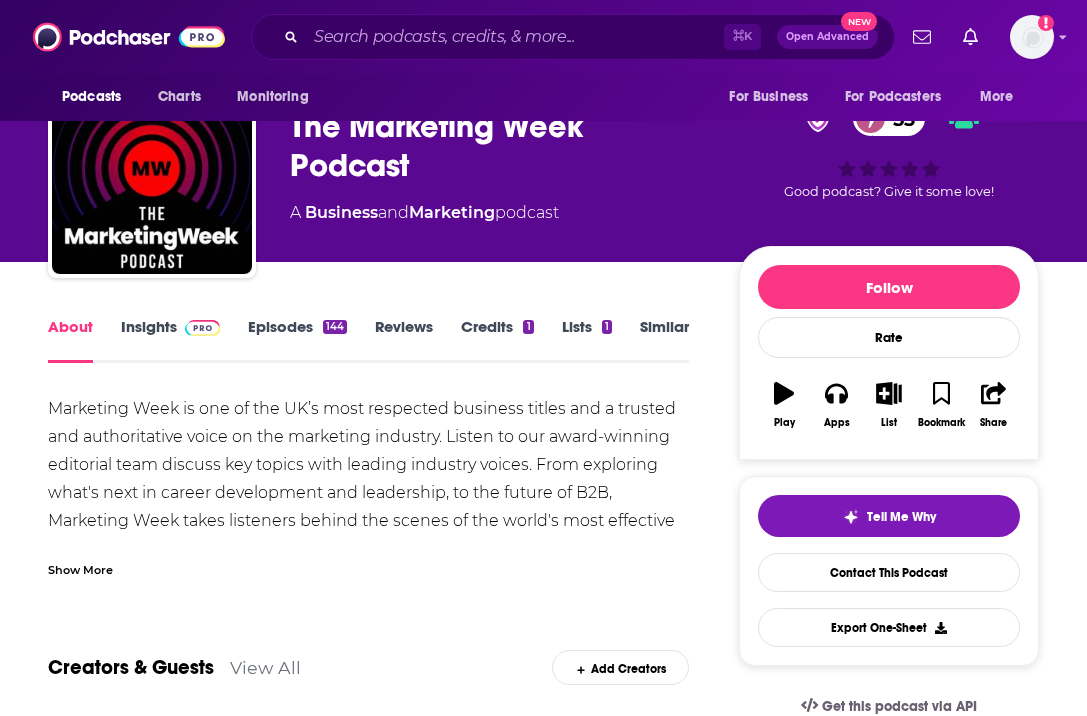 scroll, scrollTop: 0, scrollLeft: 0, axis: both 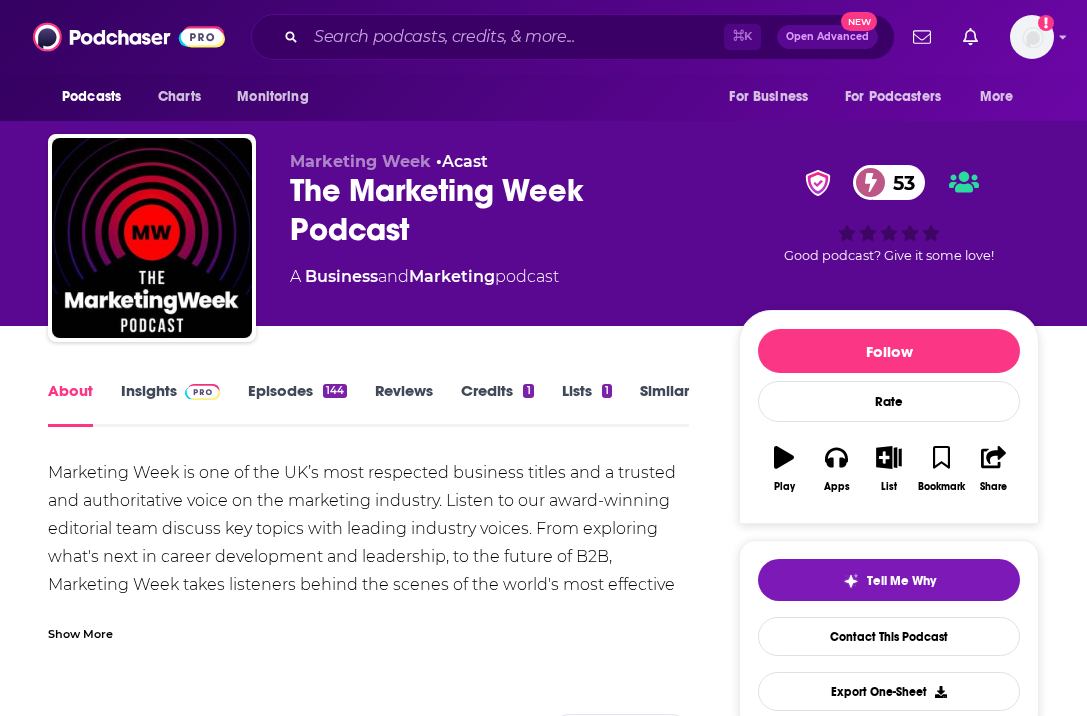 click on "Insights" at bounding box center [170, 404] 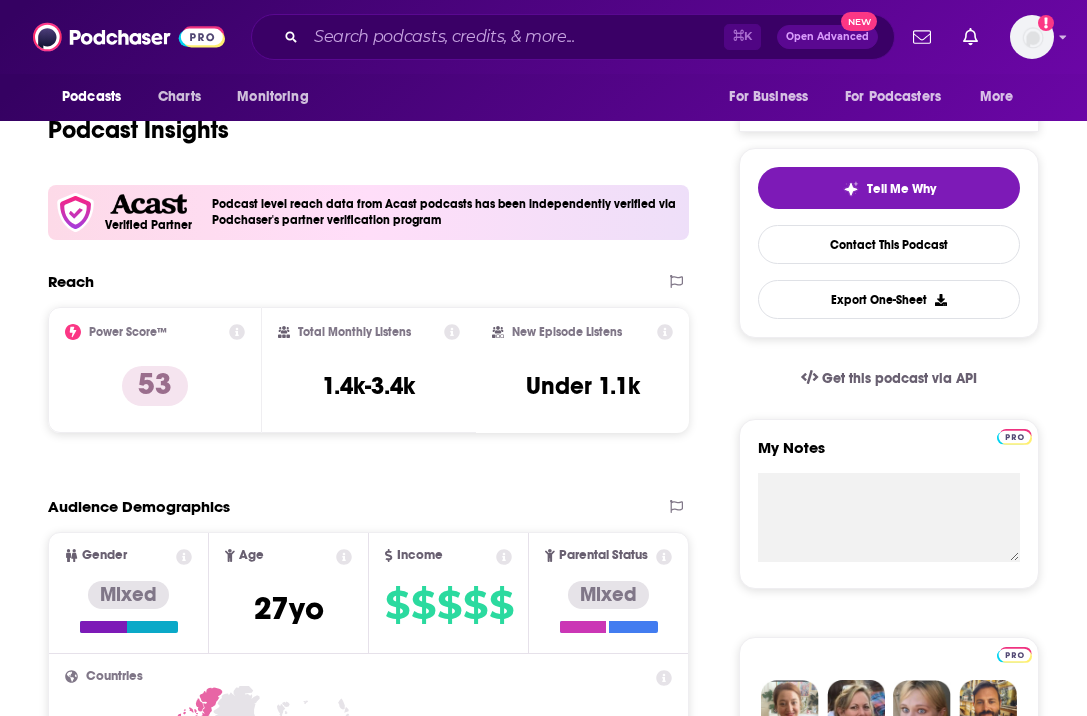 scroll, scrollTop: 366, scrollLeft: 0, axis: vertical 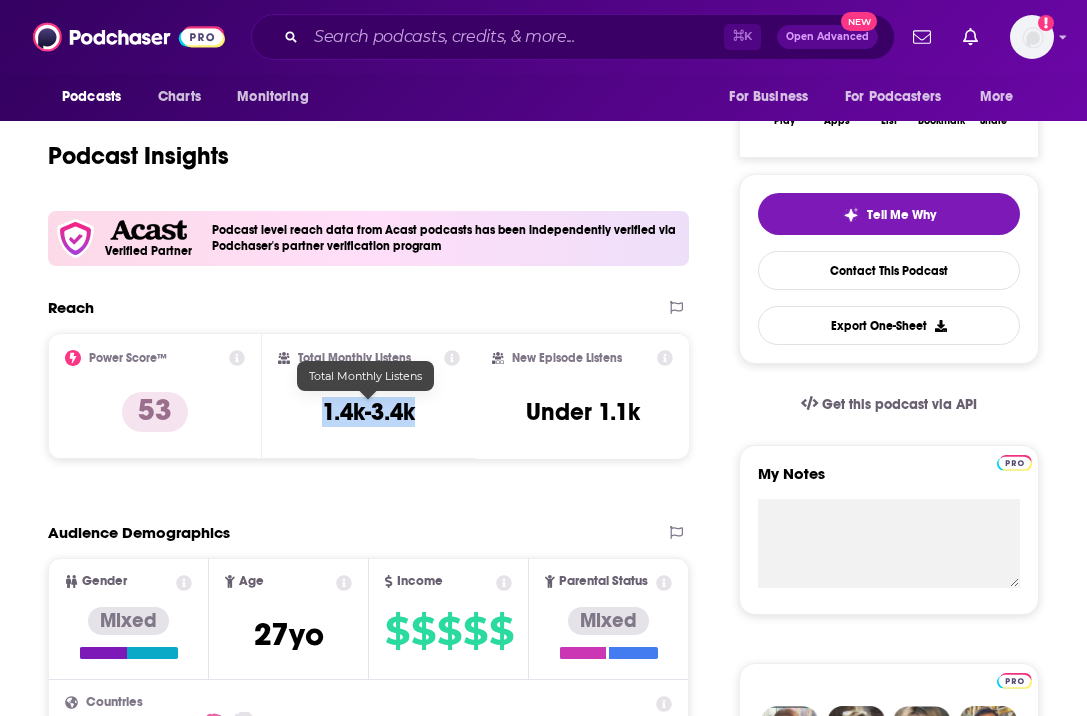 drag, startPoint x: 448, startPoint y: 426, endPoint x: 323, endPoint y: 411, distance: 125.89678 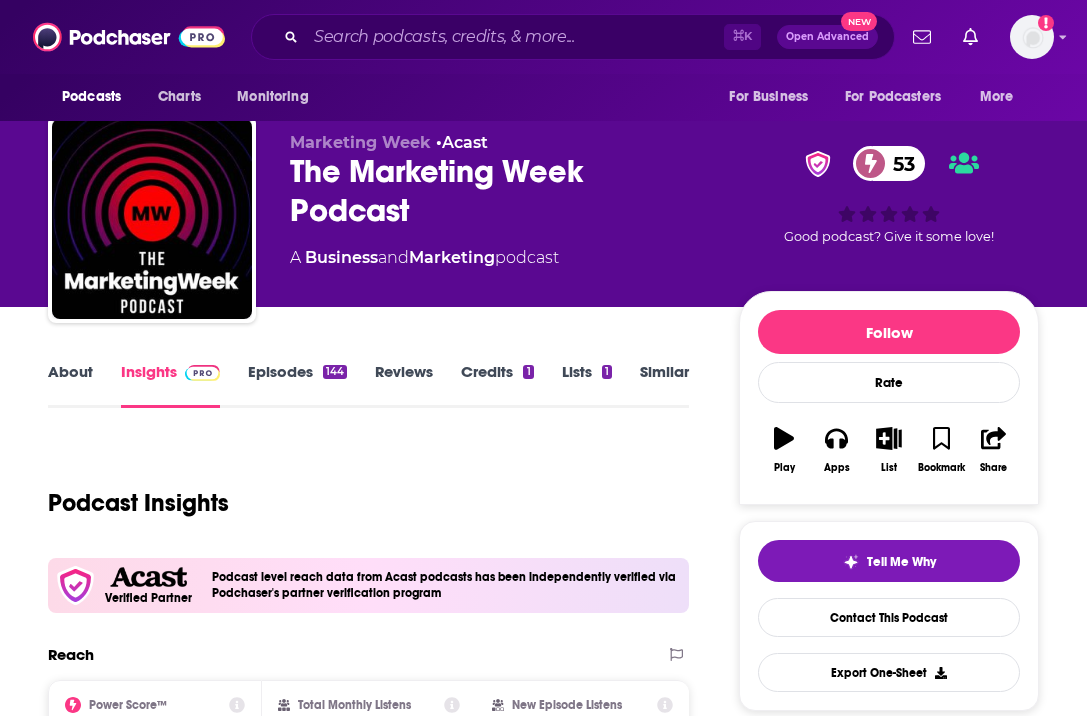 scroll, scrollTop: 0, scrollLeft: 0, axis: both 